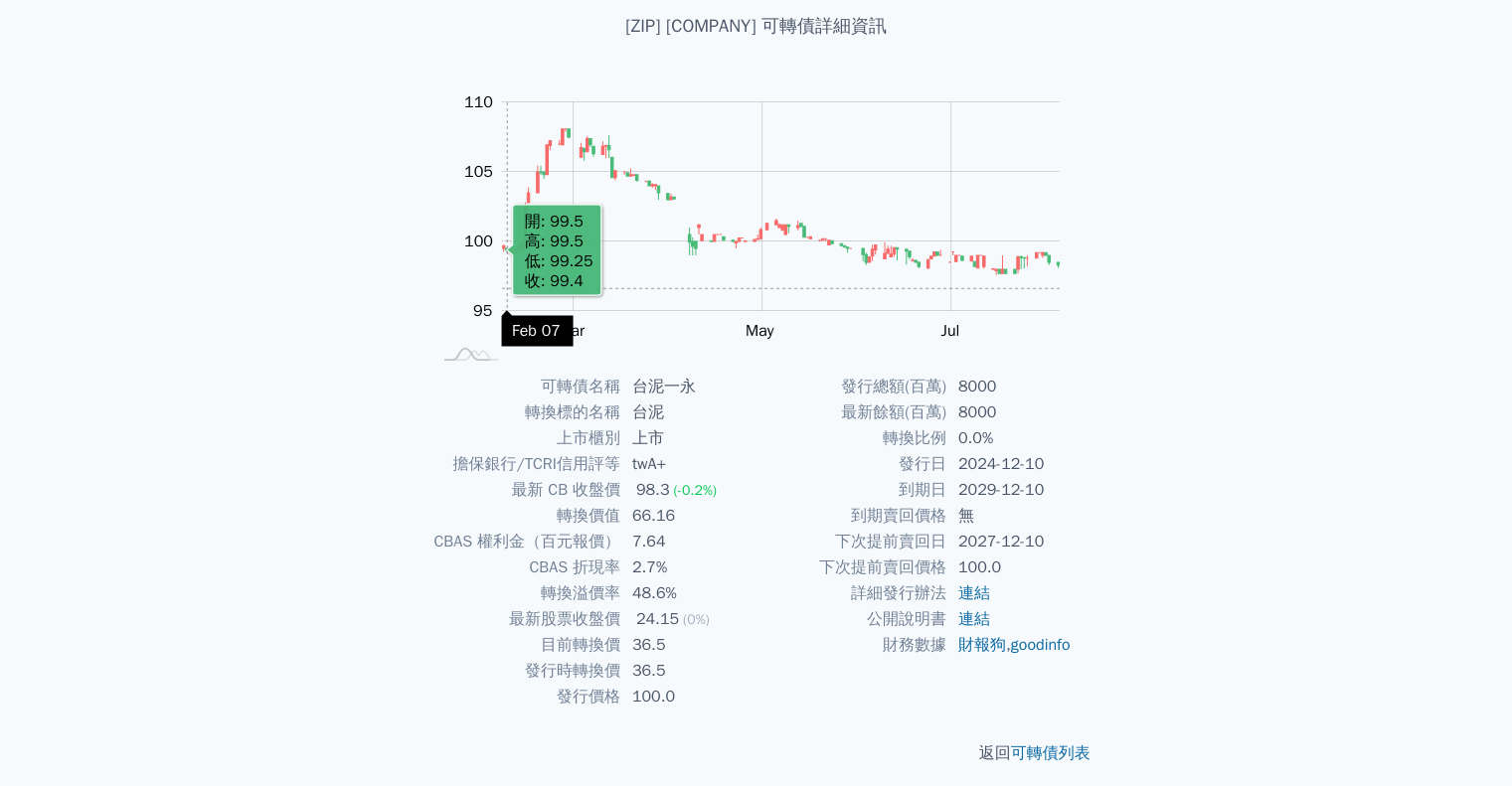 scroll, scrollTop: 134, scrollLeft: 0, axis: vertical 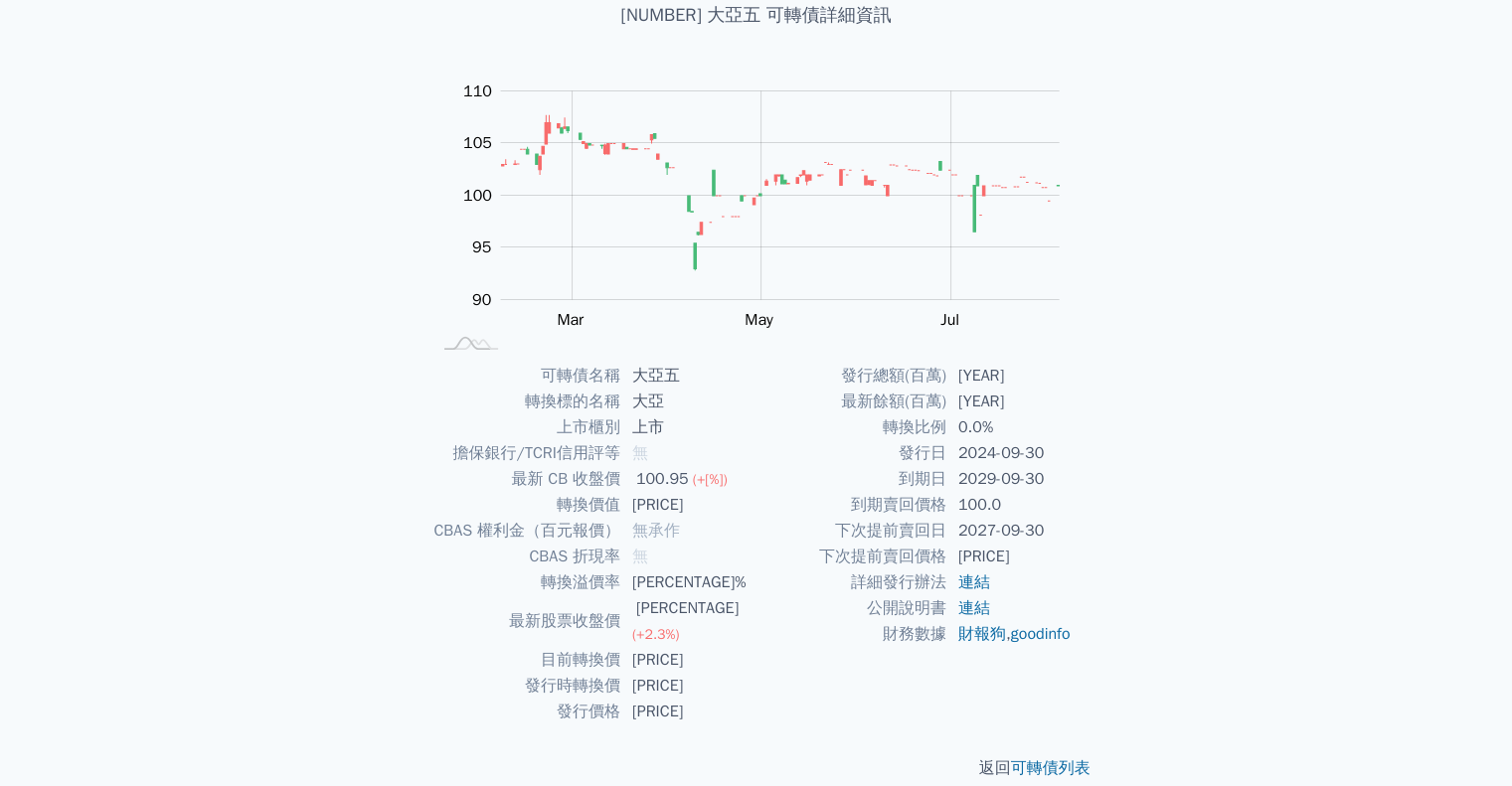 click on "下次提前賣回價格" at bounding box center (851, 556) 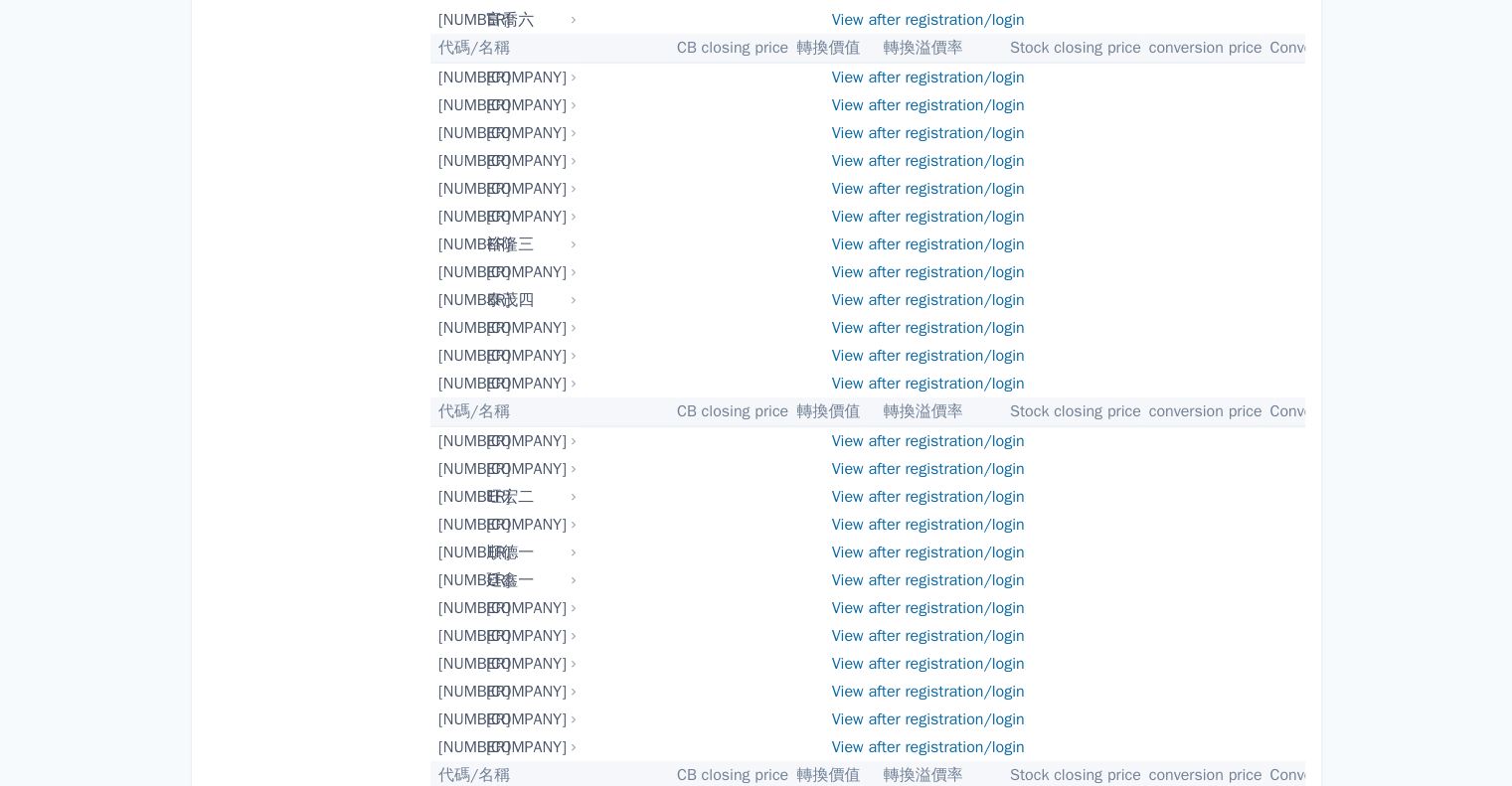scroll, scrollTop: 1391, scrollLeft: 0, axis: vertical 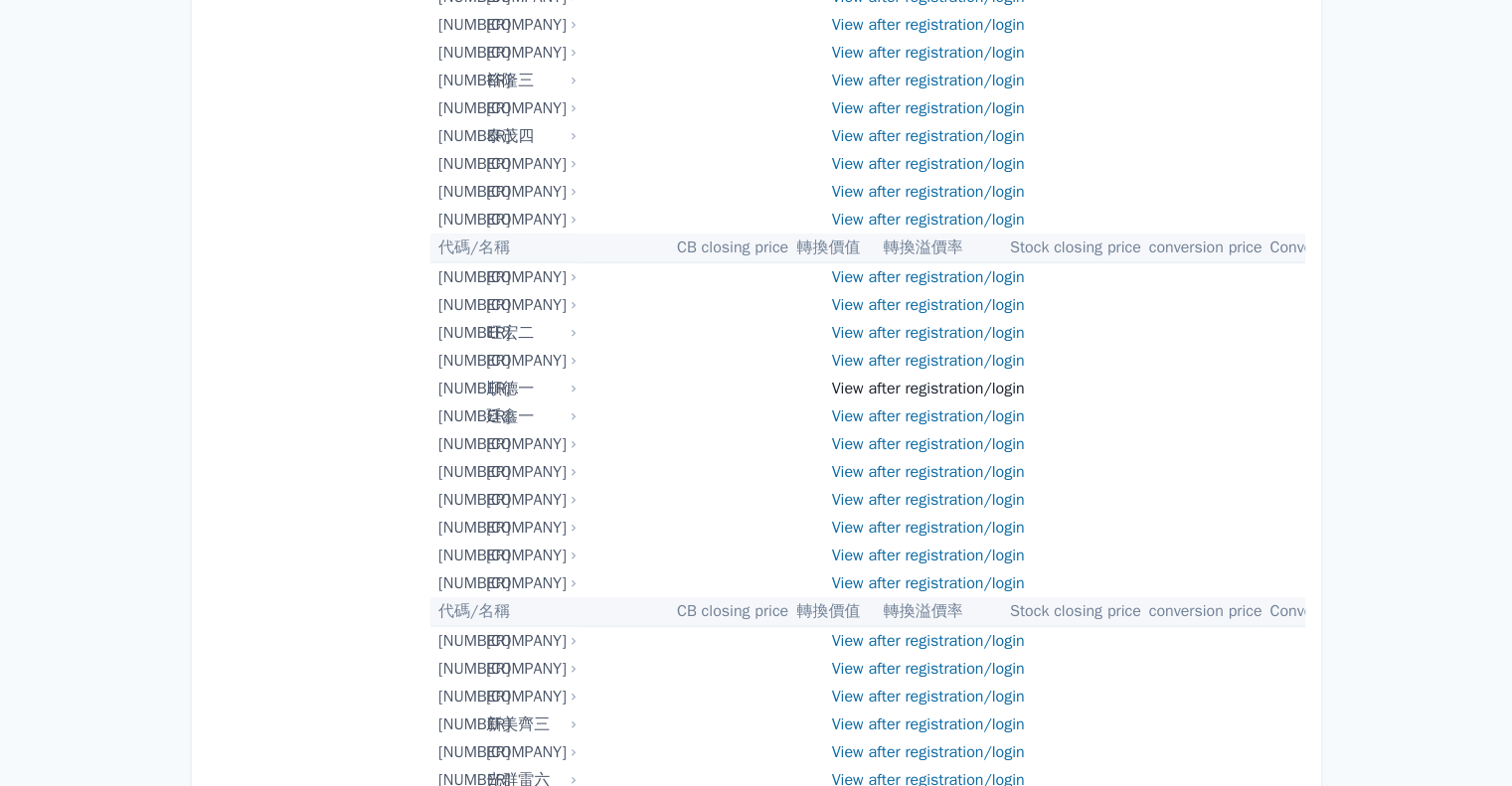 click on "註冊/登入後查看" at bounding box center [928, 389] 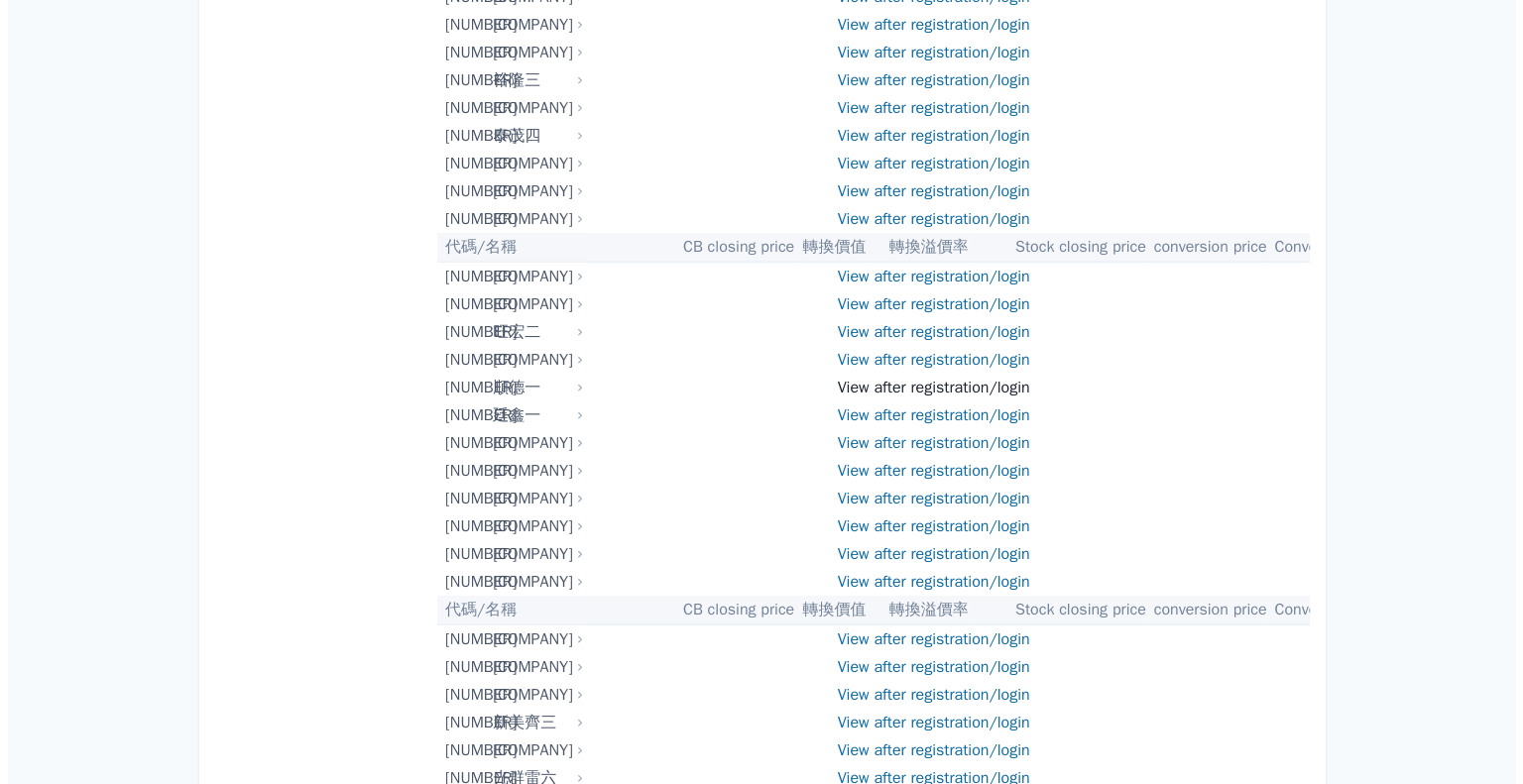 scroll, scrollTop: 0, scrollLeft: 0, axis: both 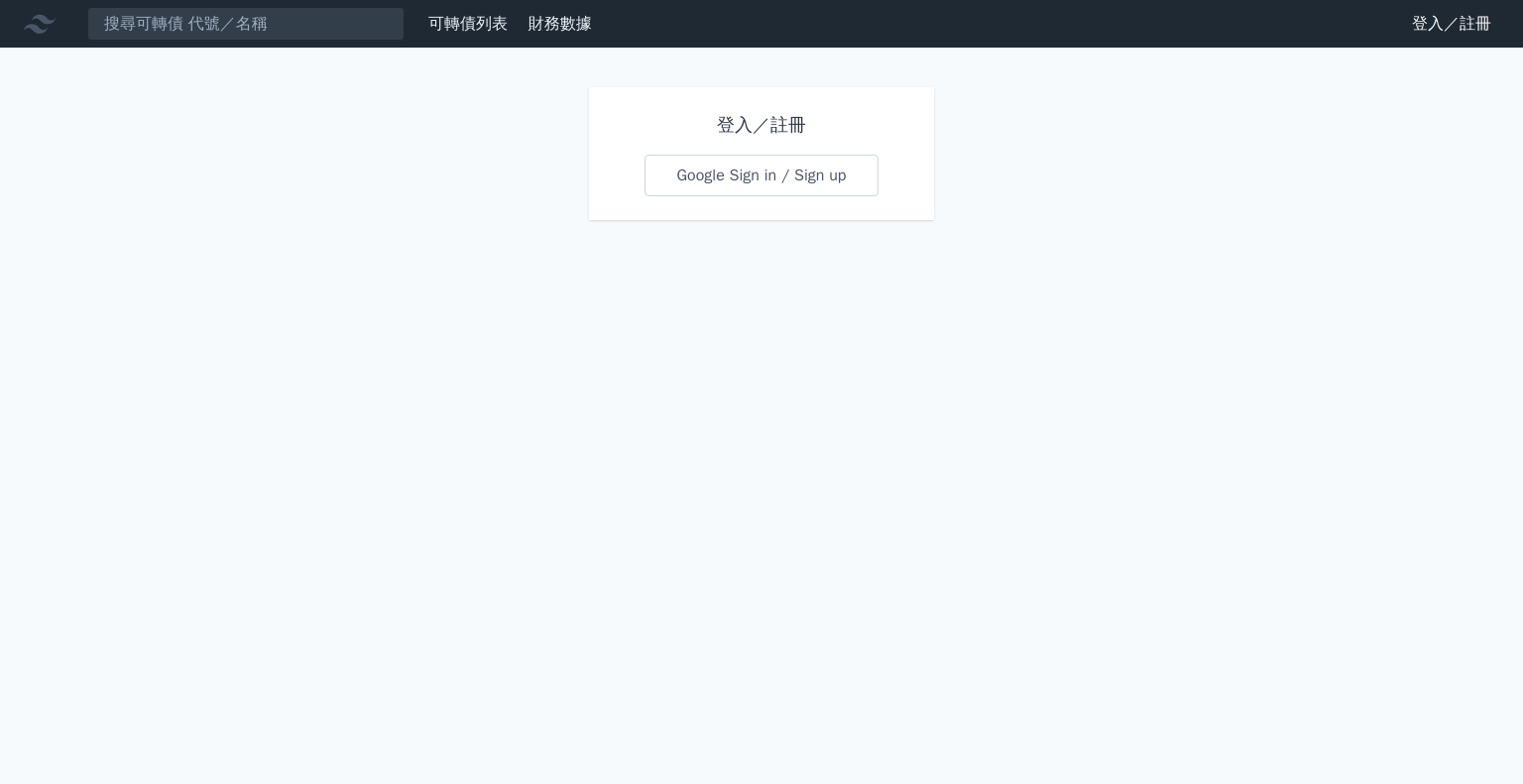 click on "Google 登入／註冊" at bounding box center (762, 175) 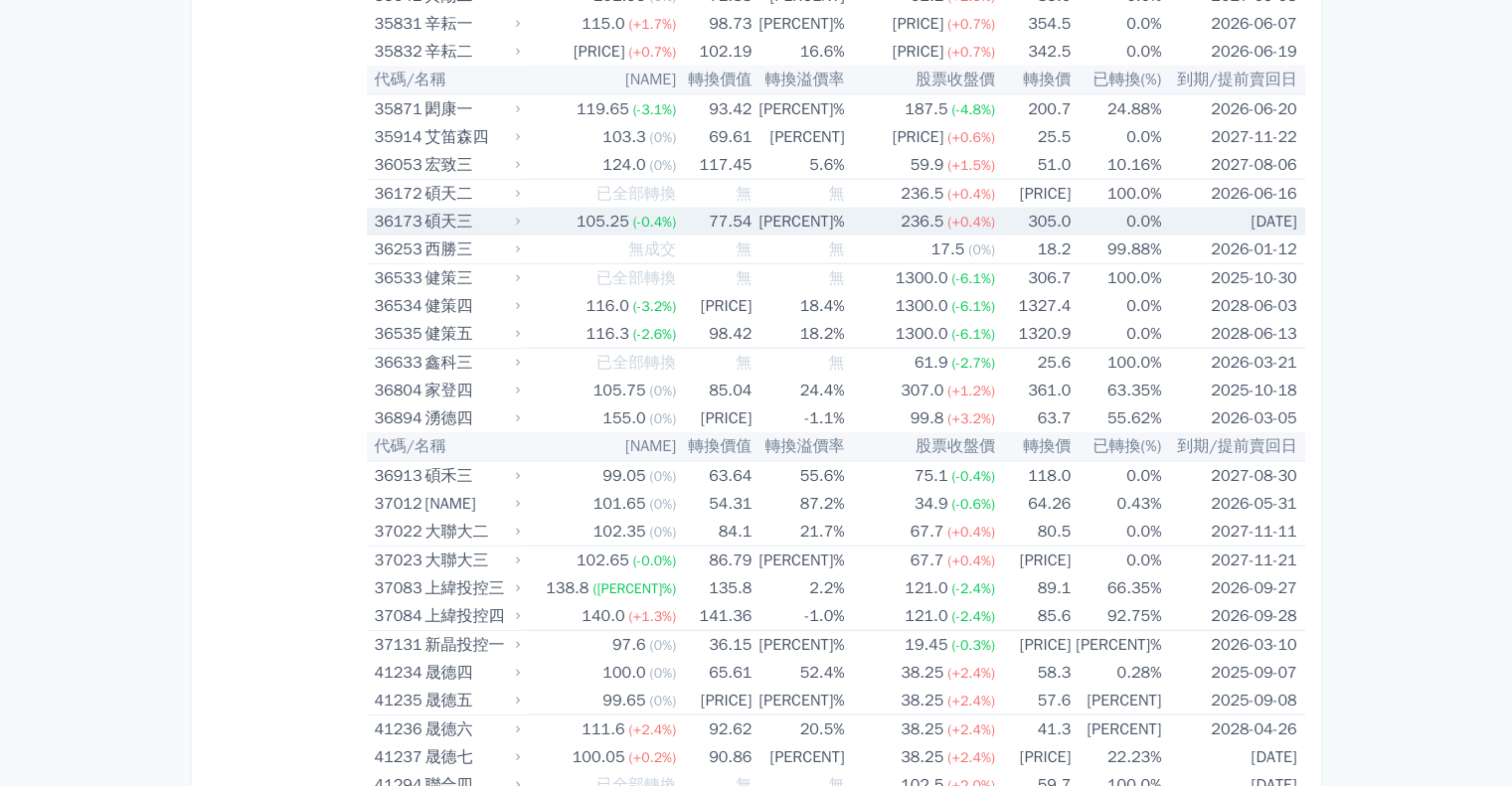 scroll, scrollTop: 4869, scrollLeft: 0, axis: vertical 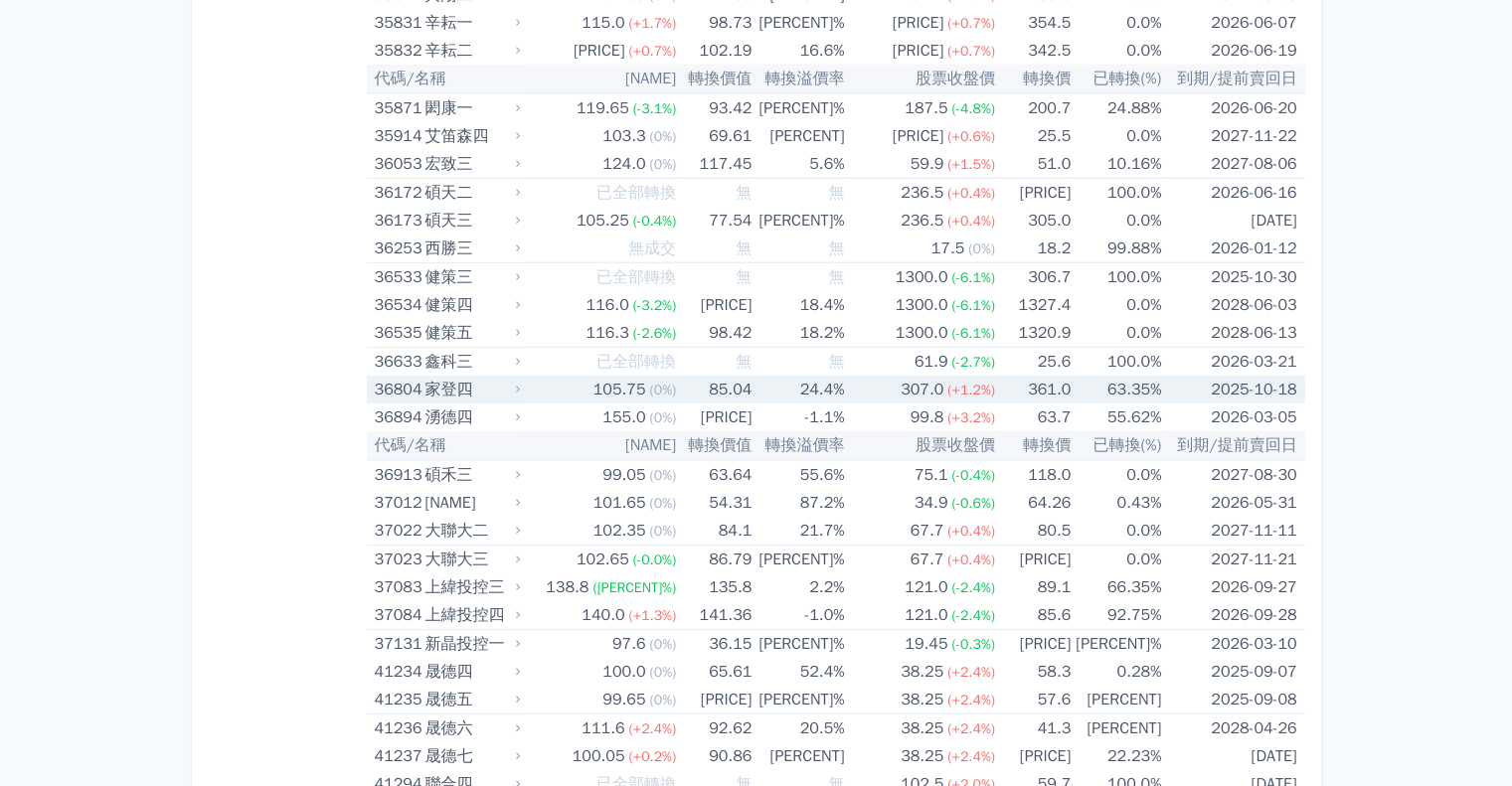 click on "家登四" at bounding box center [470, 390] 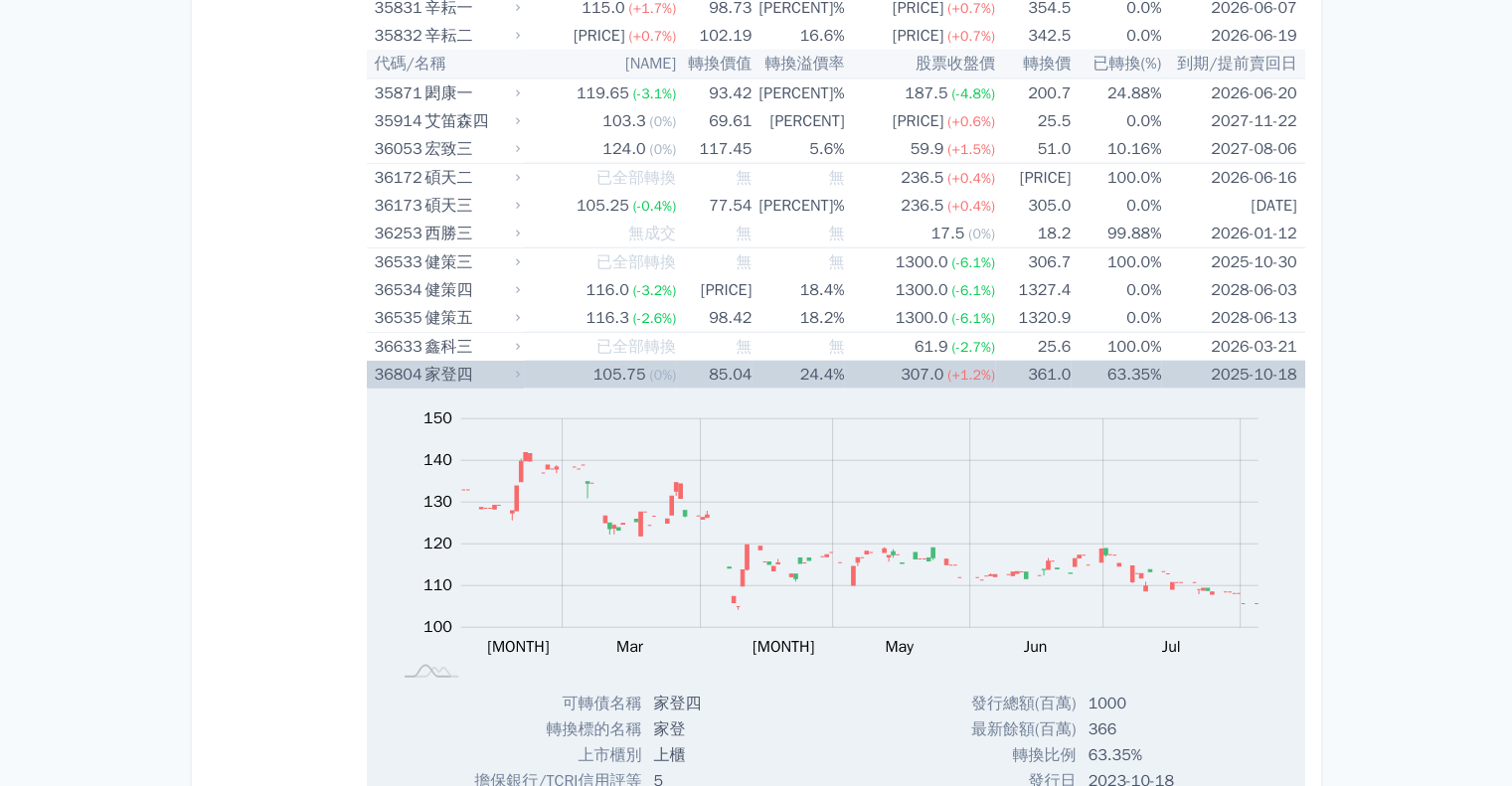 scroll, scrollTop: 4869, scrollLeft: 0, axis: vertical 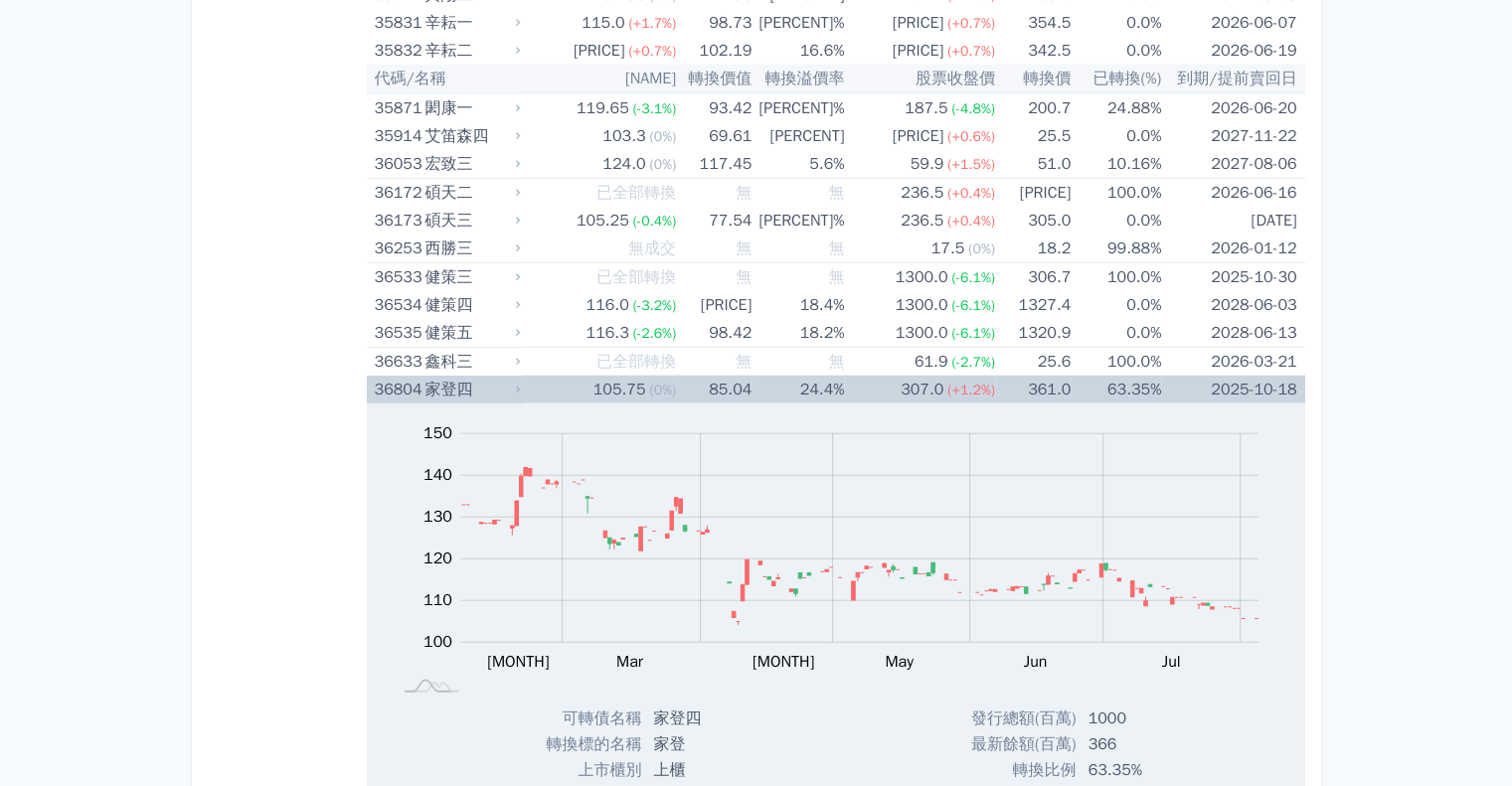click on "家登四" at bounding box center [470, 390] 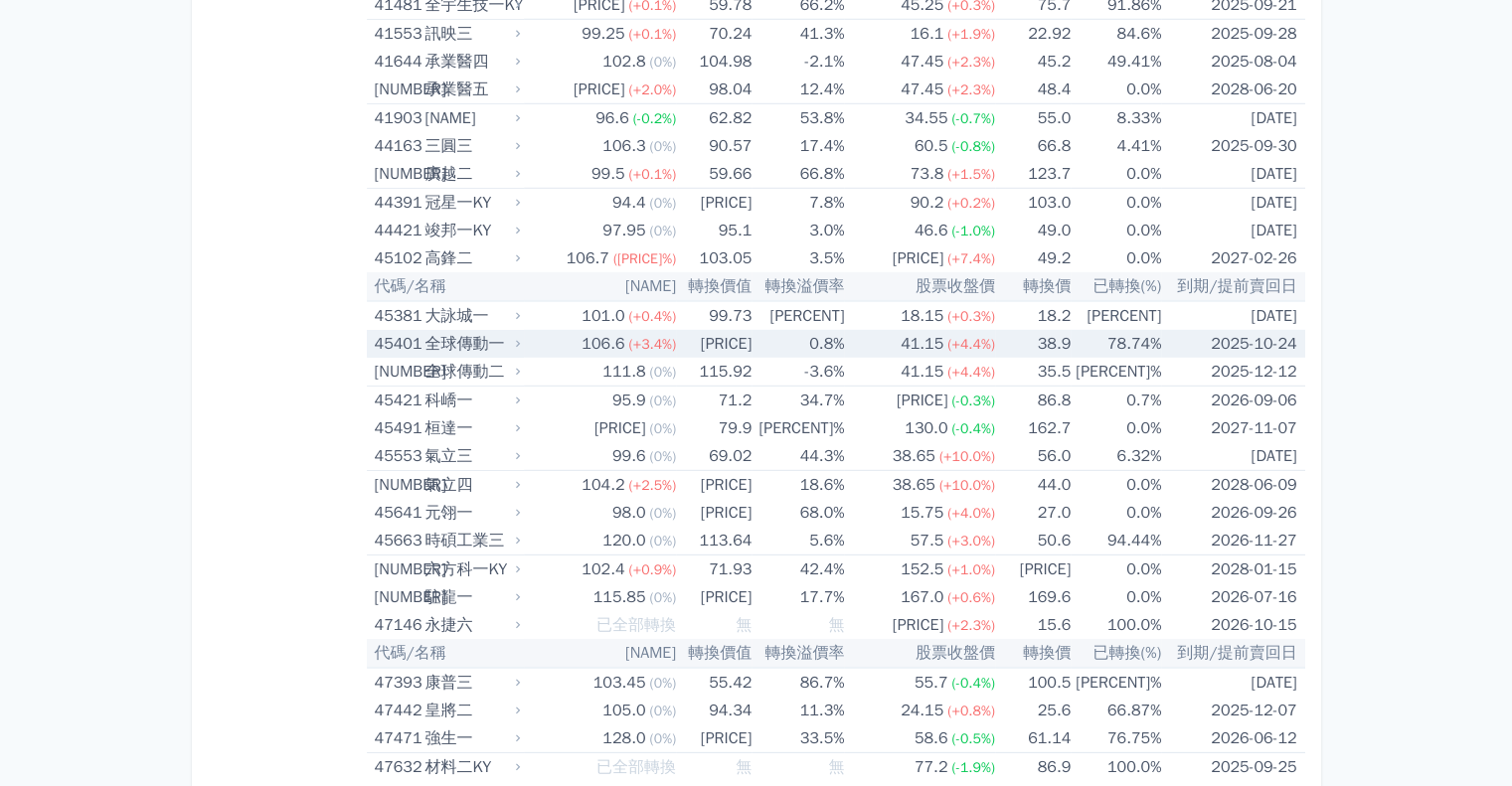 scroll, scrollTop: 5763, scrollLeft: 0, axis: vertical 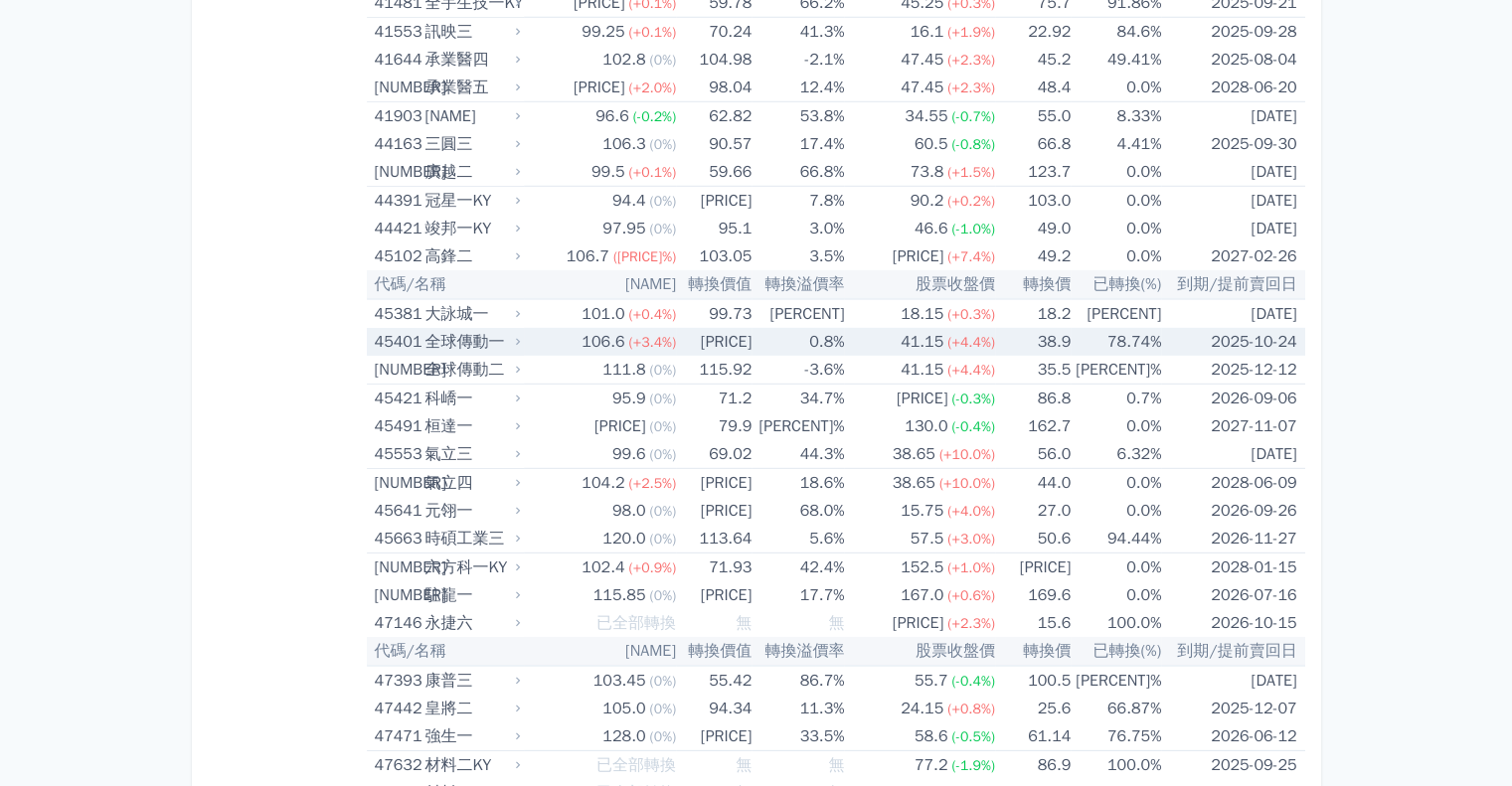 click on "全球傳動一" at bounding box center (470, 342) 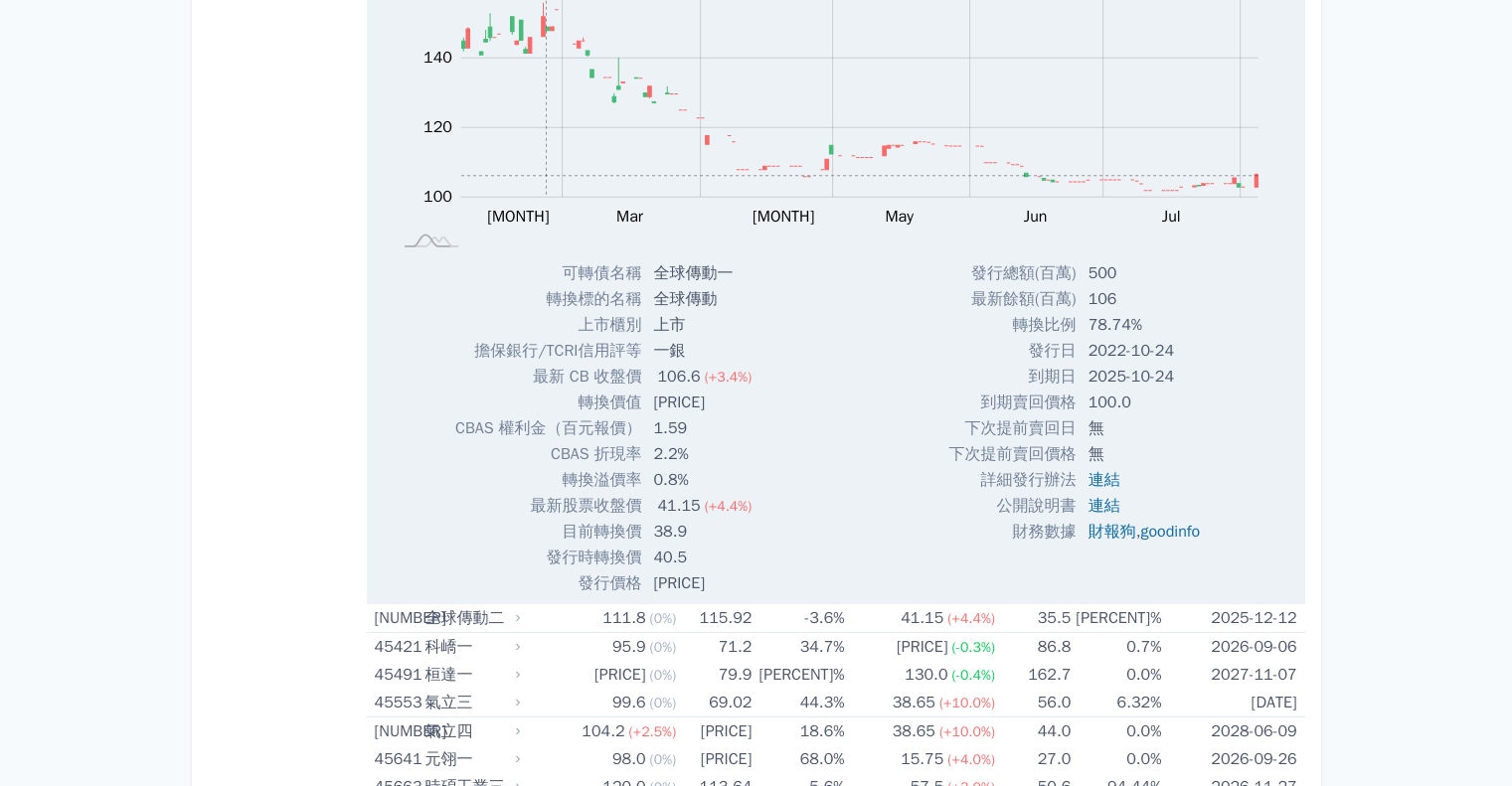 scroll, scrollTop: 5763, scrollLeft: 0, axis: vertical 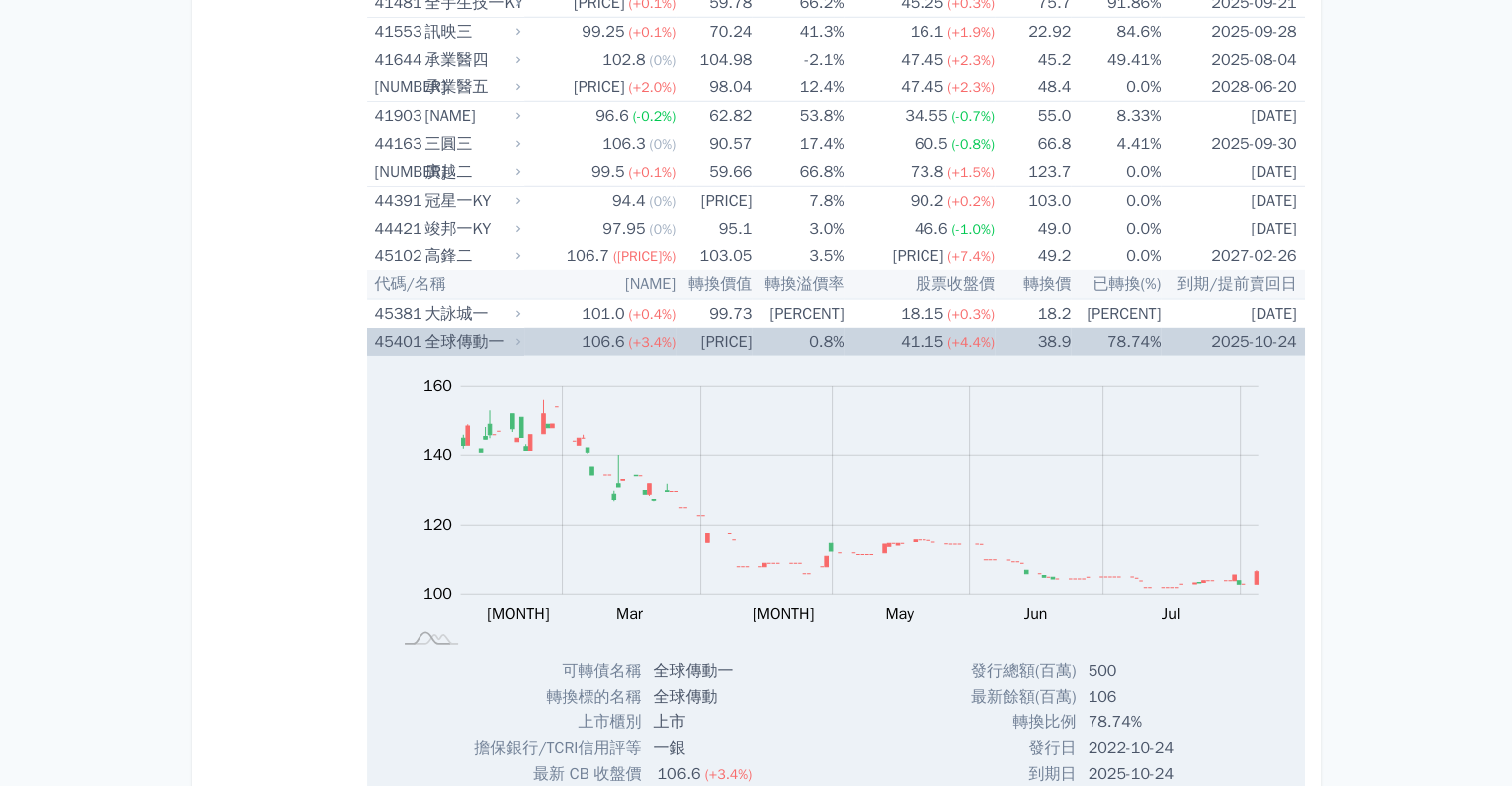 drag, startPoint x: 485, startPoint y: 326, endPoint x: 653, endPoint y: 456, distance: 212.4241 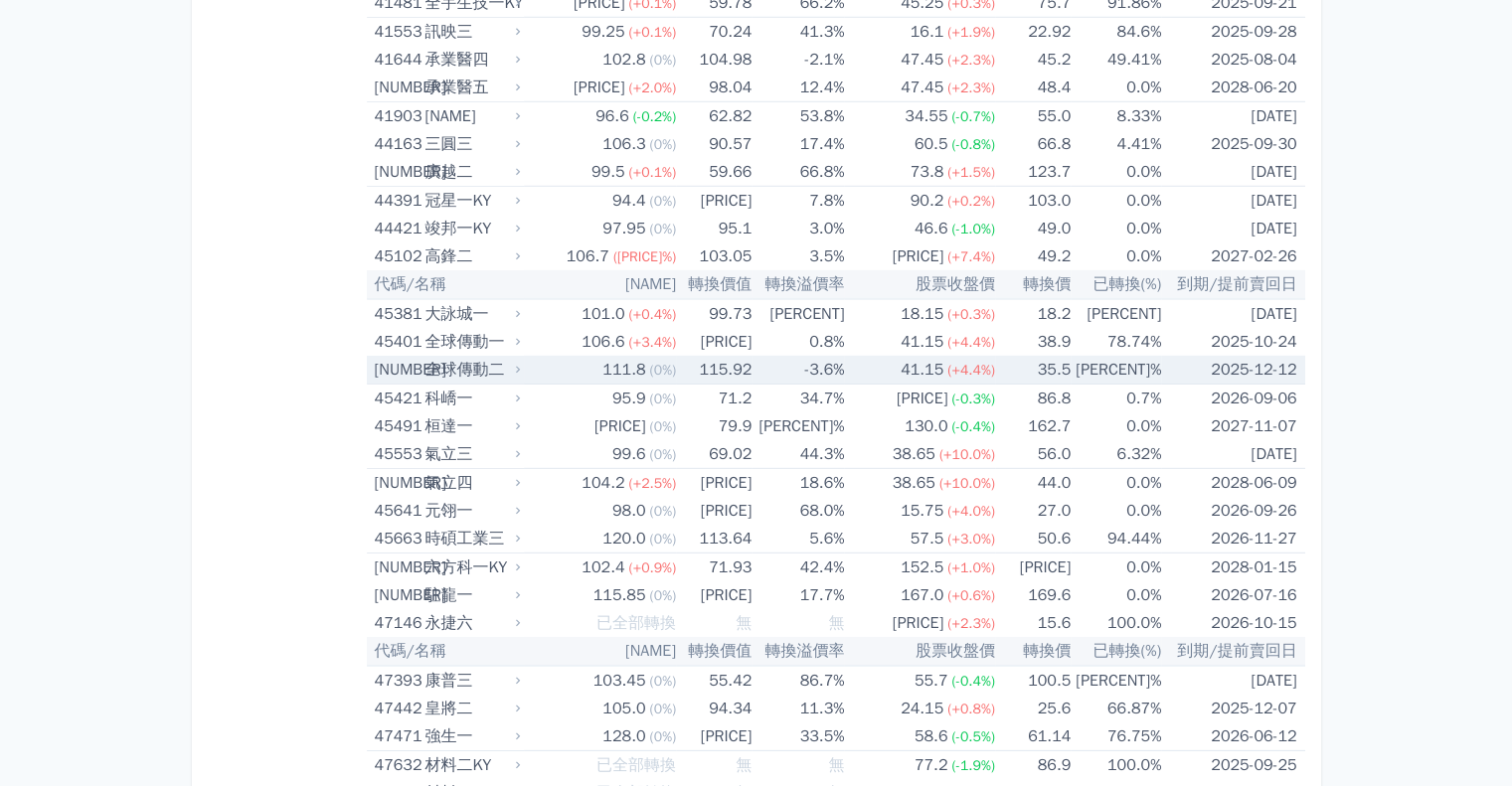 click on "全球傳動二" at bounding box center [470, 370] 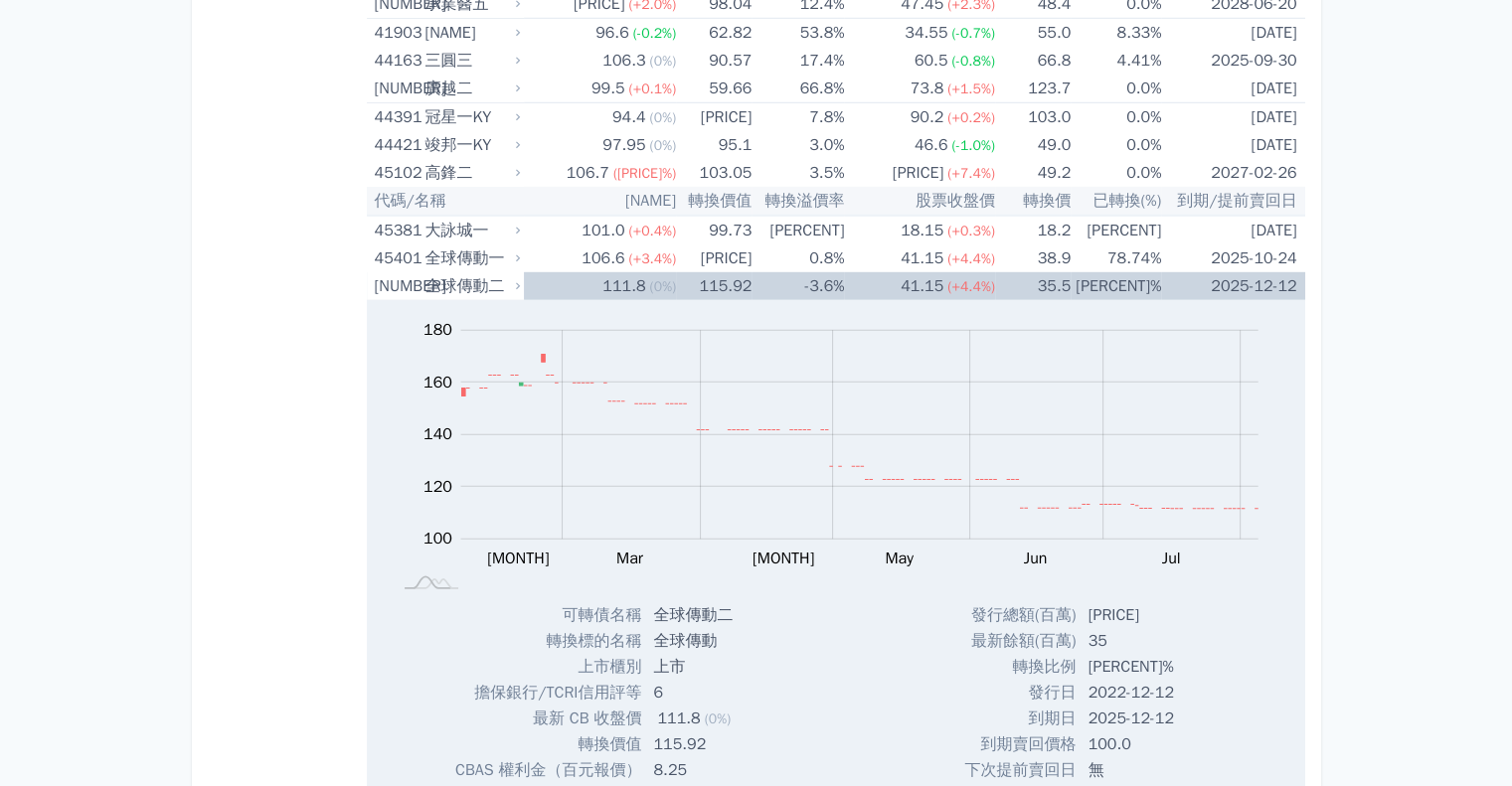 scroll, scrollTop: 5664, scrollLeft: 0, axis: vertical 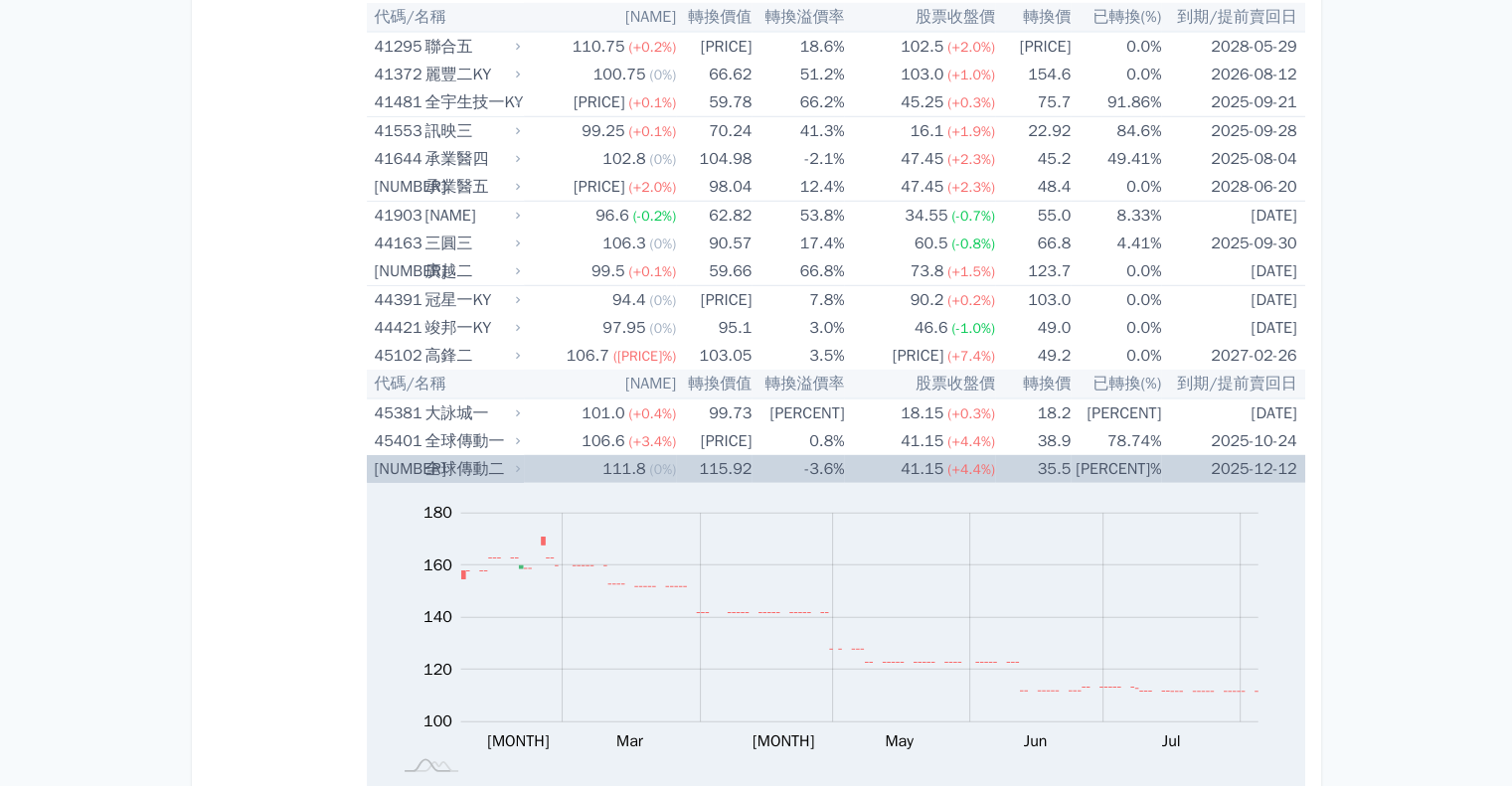click on "全球傳動二" at bounding box center (470, 469) 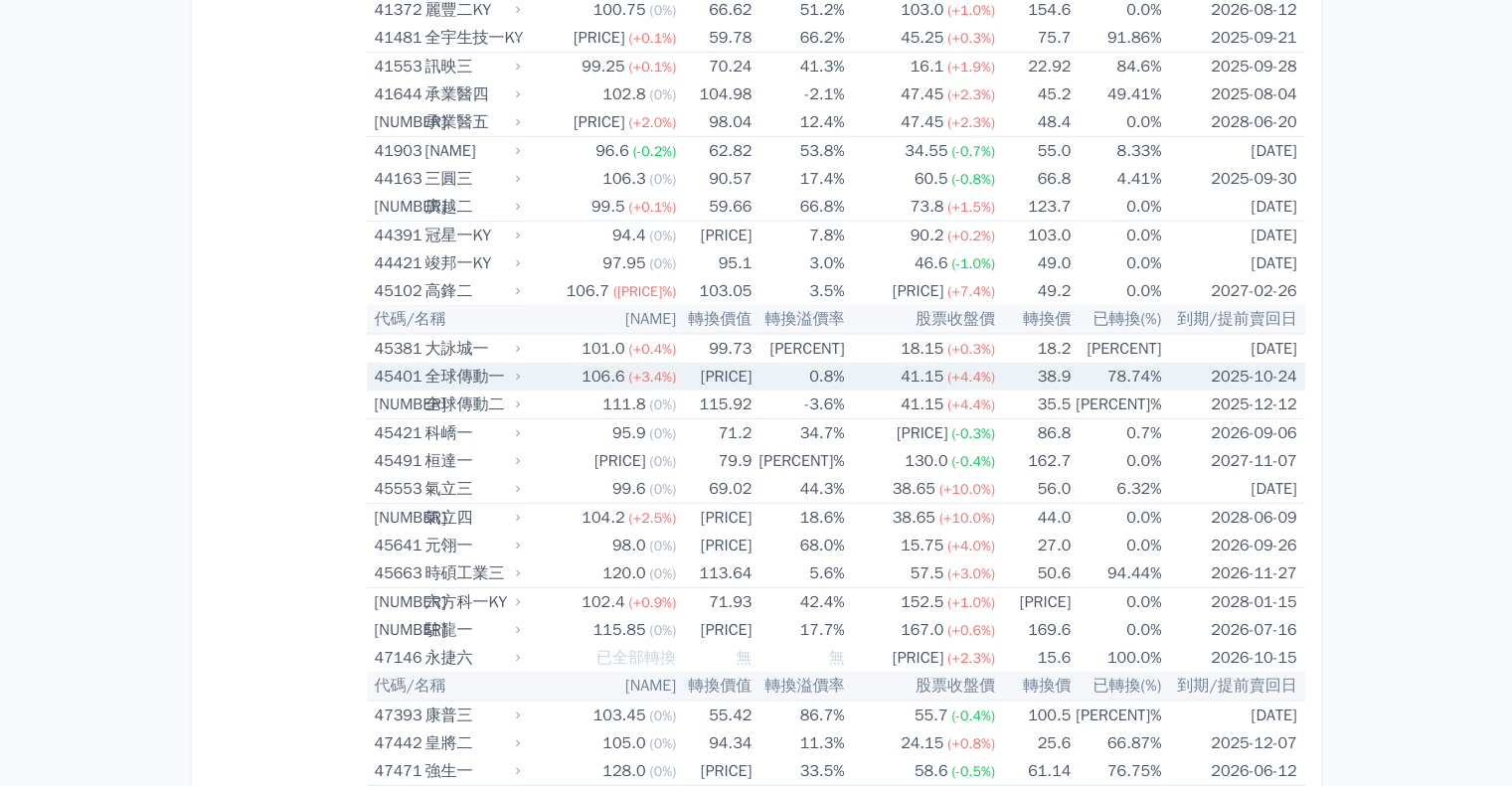 scroll, scrollTop: 5863, scrollLeft: 0, axis: vertical 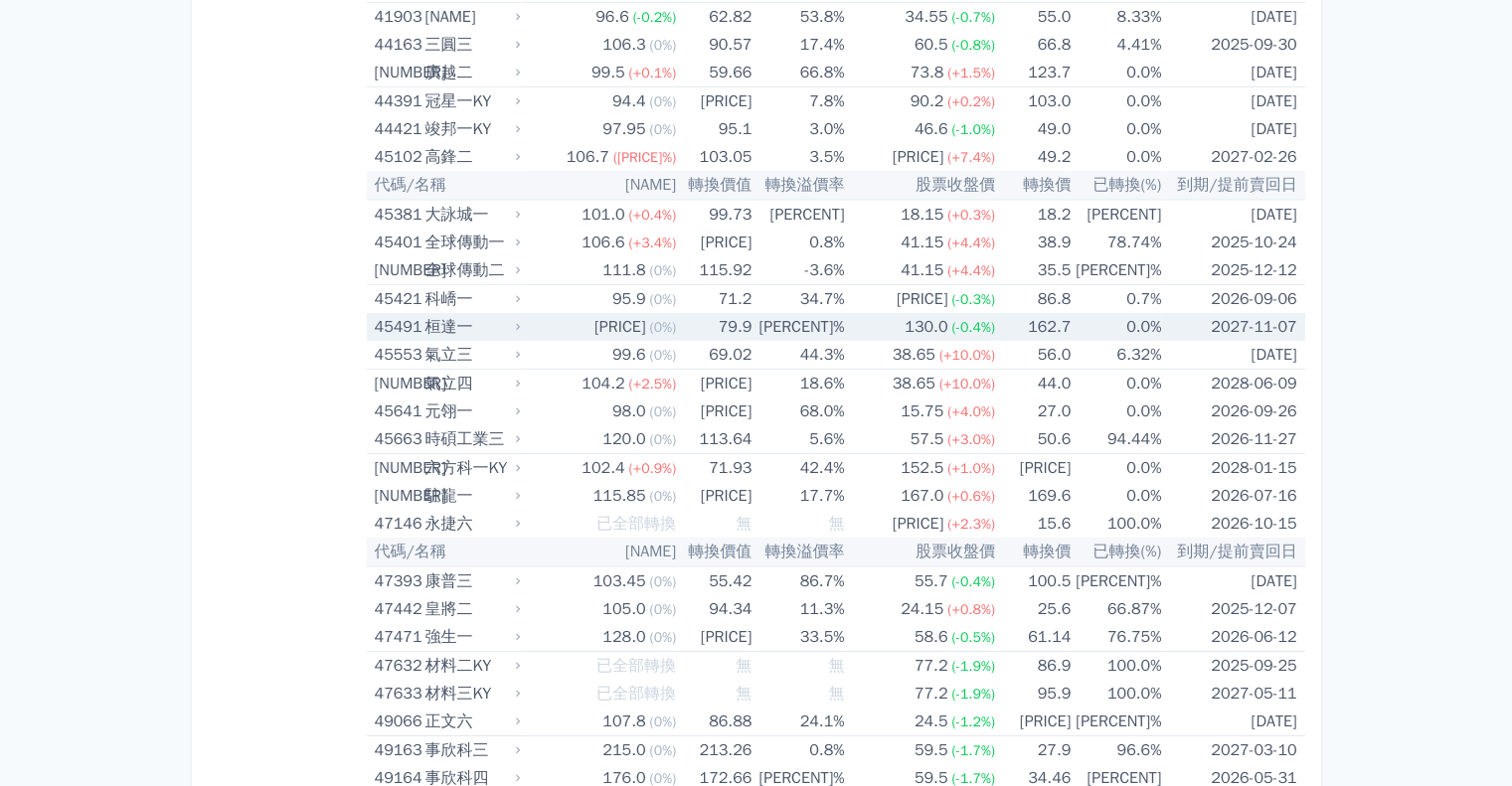 click on "桓達一" at bounding box center [470, 327] 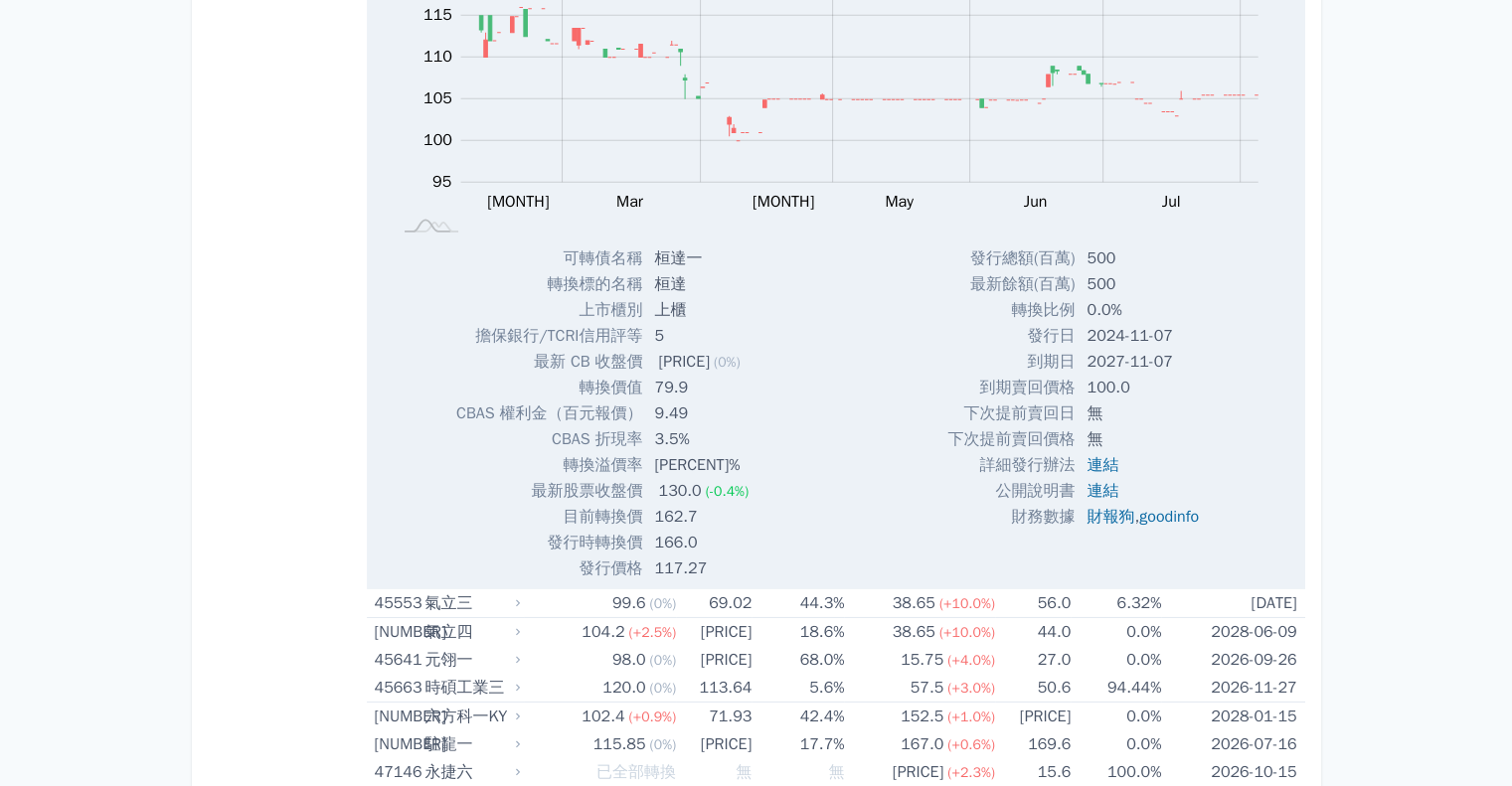 scroll, scrollTop: 5863, scrollLeft: 0, axis: vertical 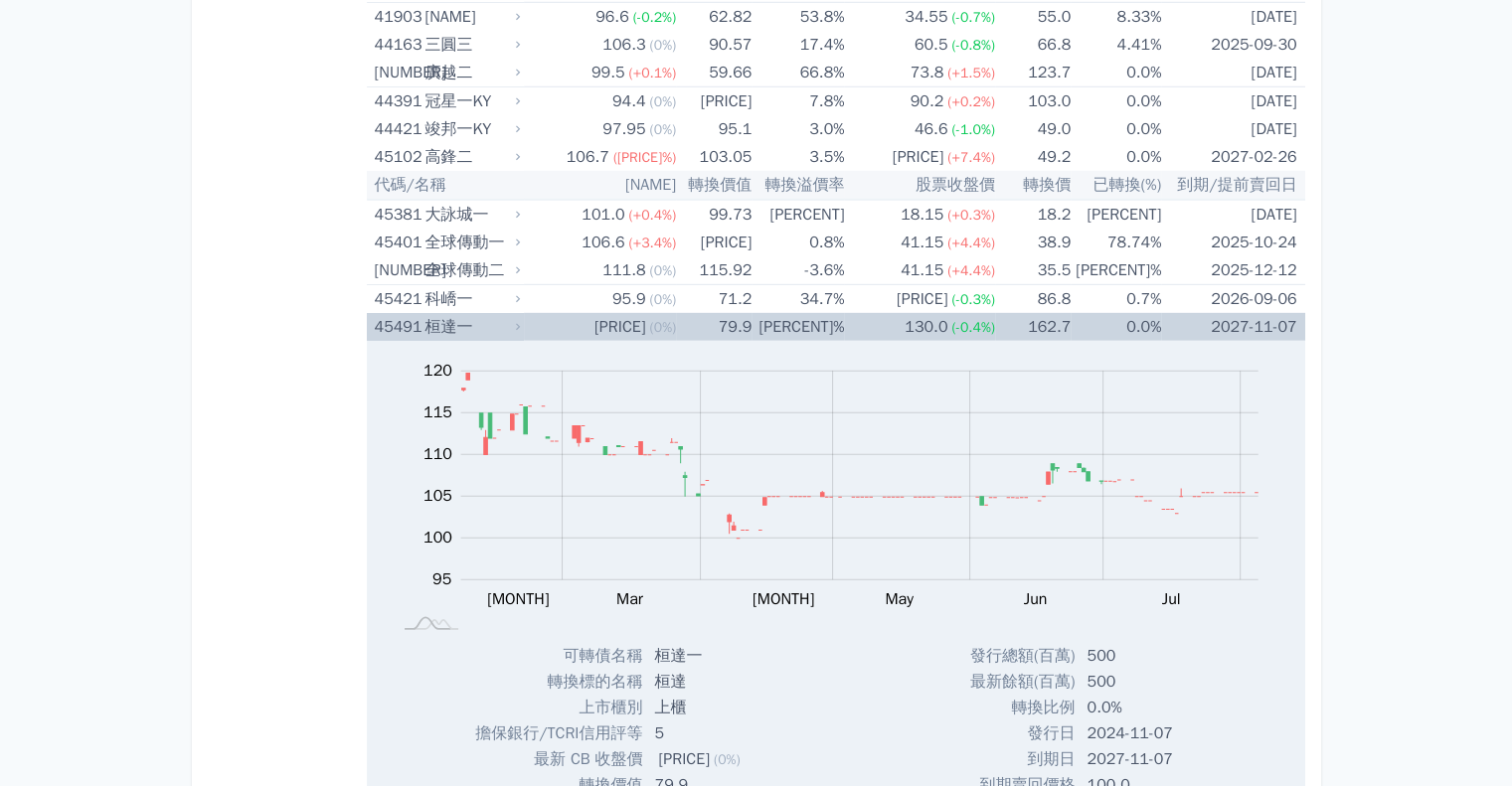 click 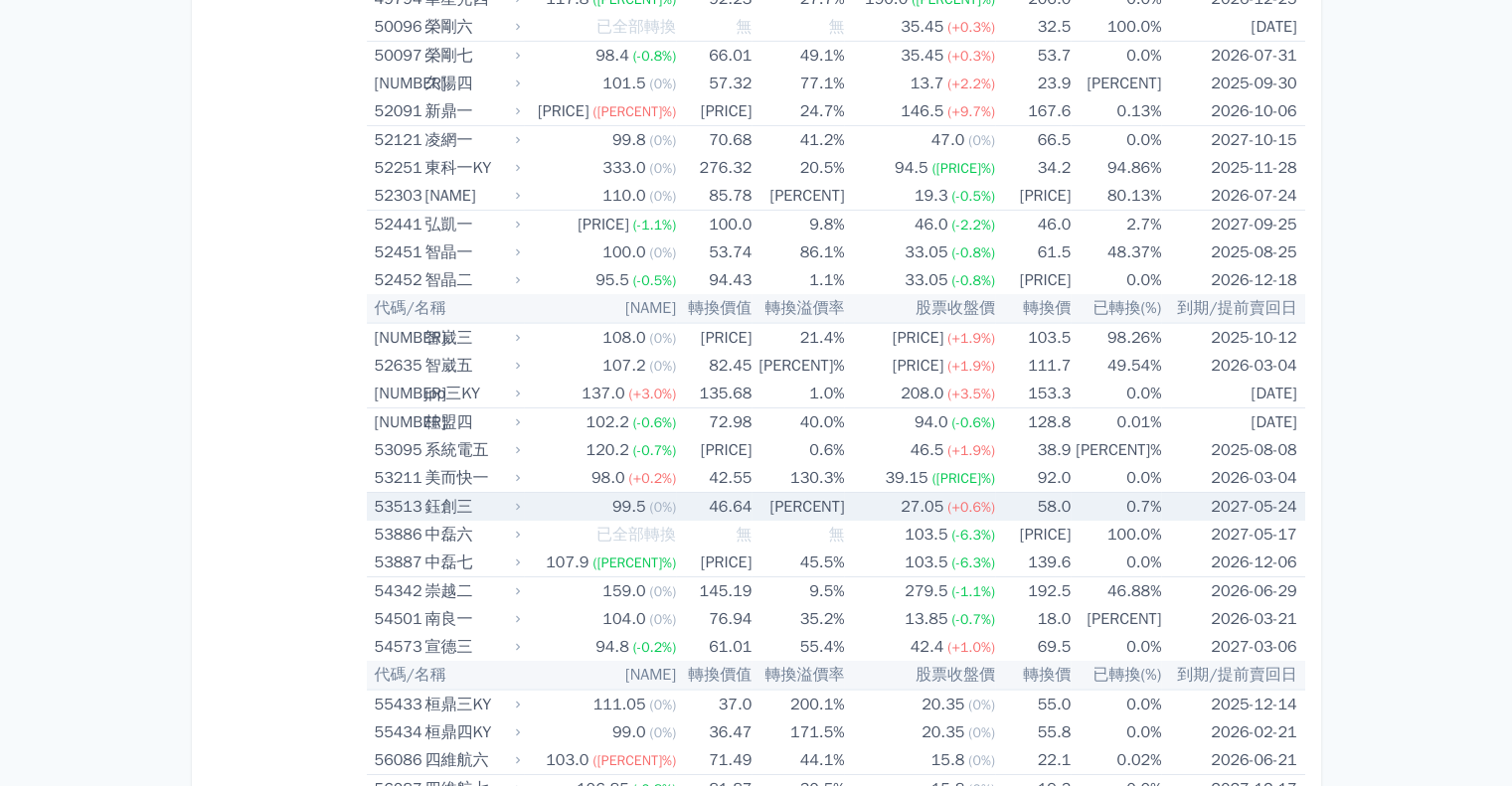 scroll, scrollTop: 6956, scrollLeft: 0, axis: vertical 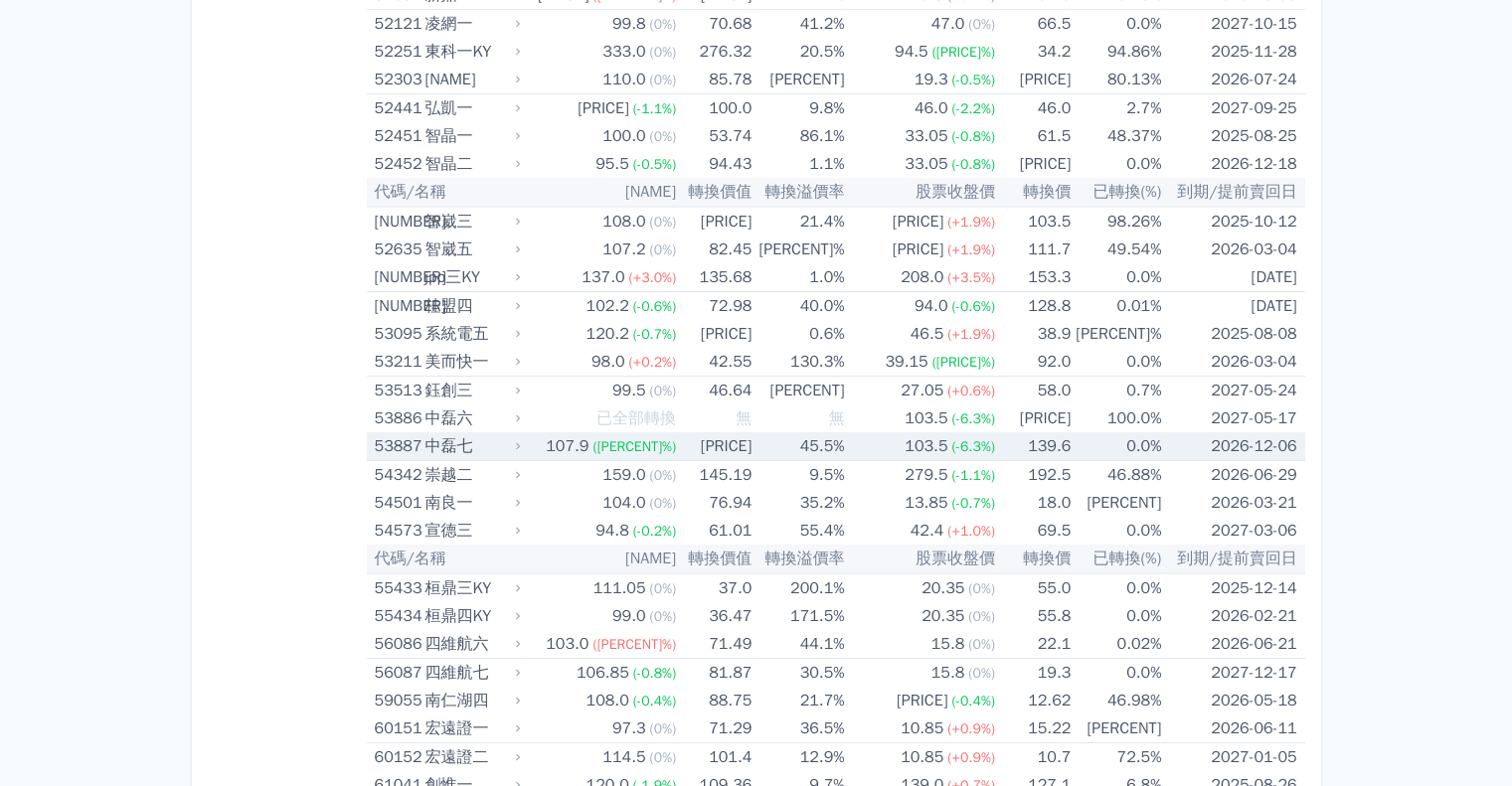 click 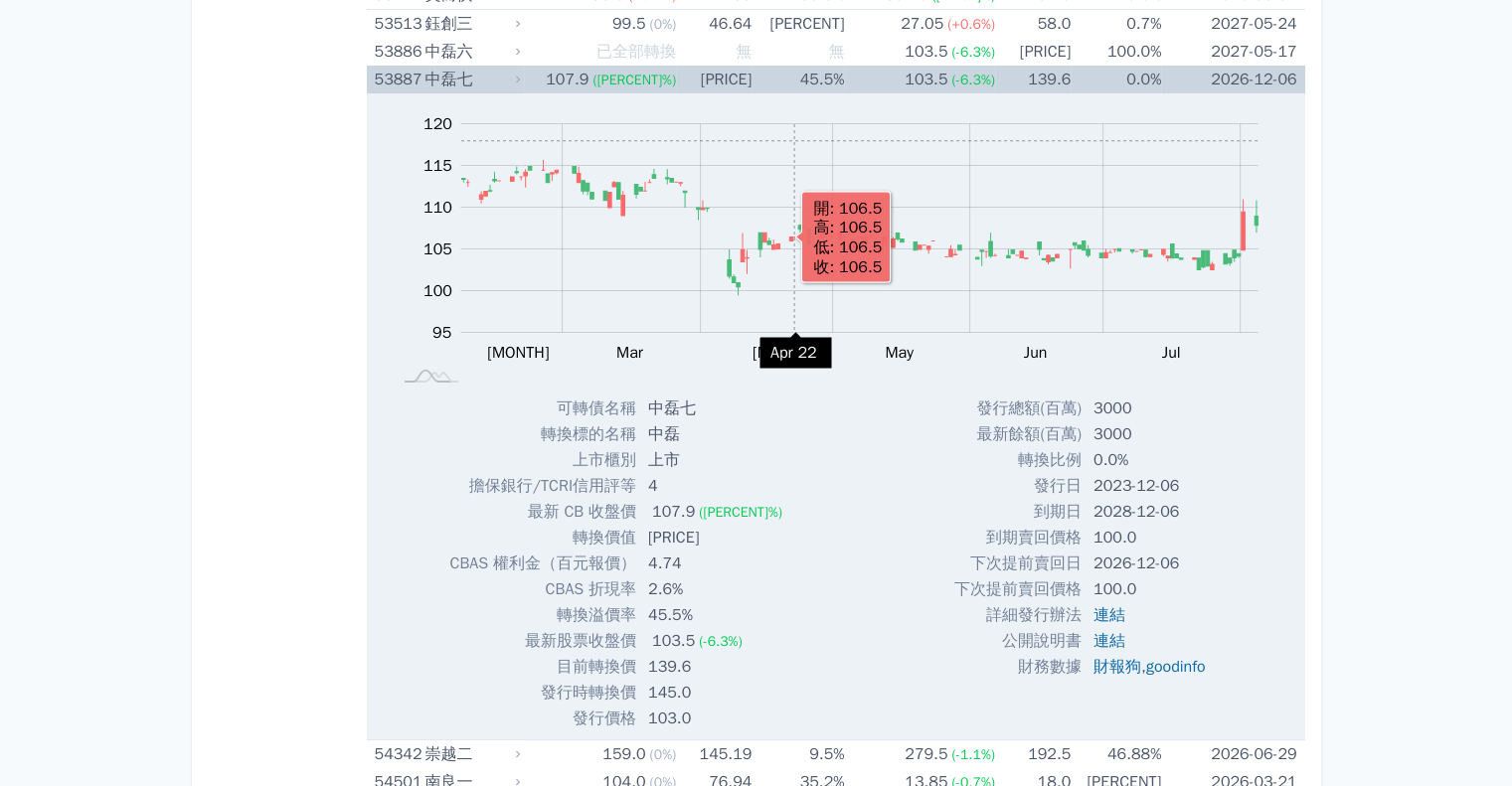 scroll, scrollTop: 7353, scrollLeft: 0, axis: vertical 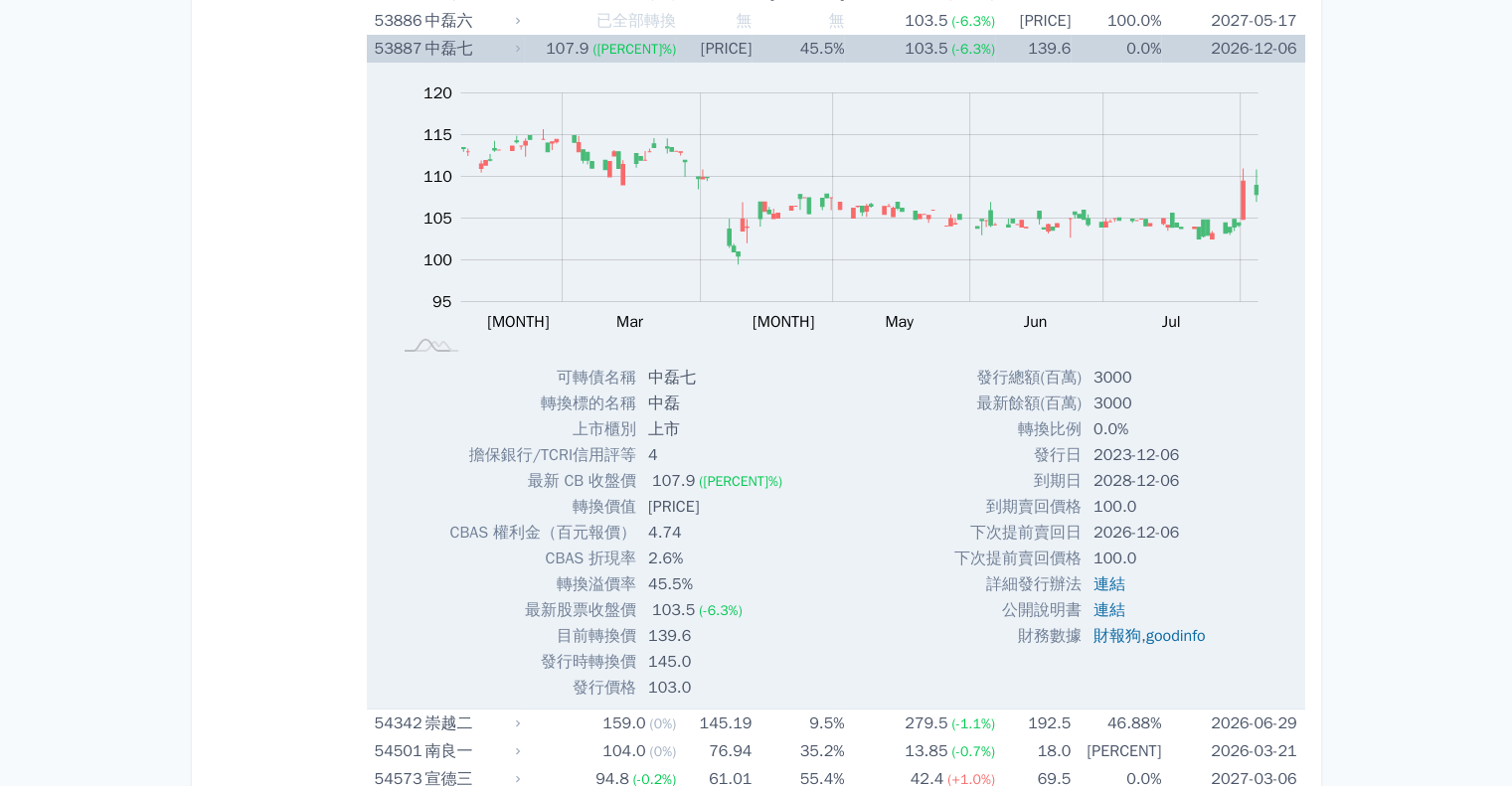 click 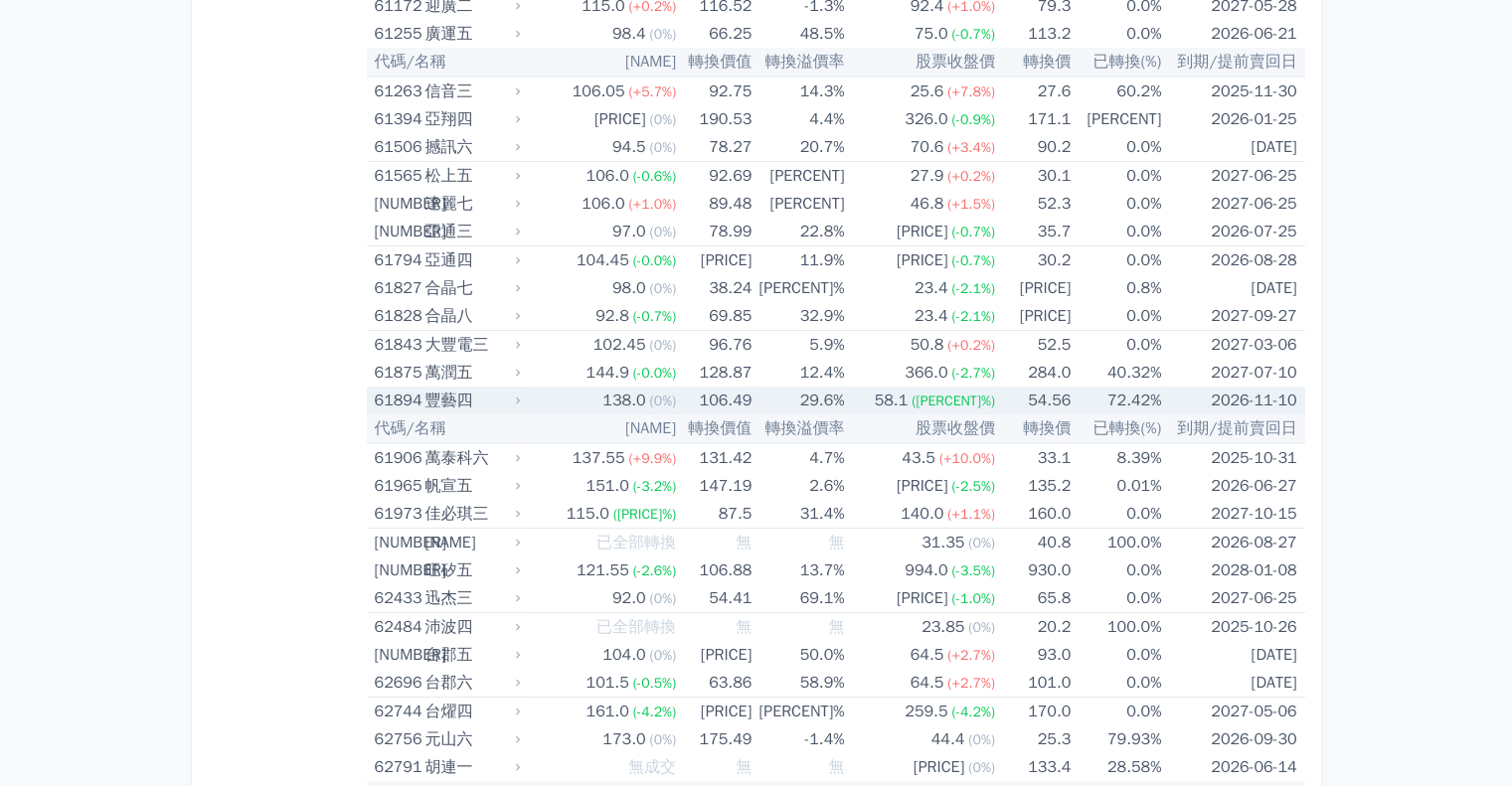 scroll, scrollTop: 7850, scrollLeft: 0, axis: vertical 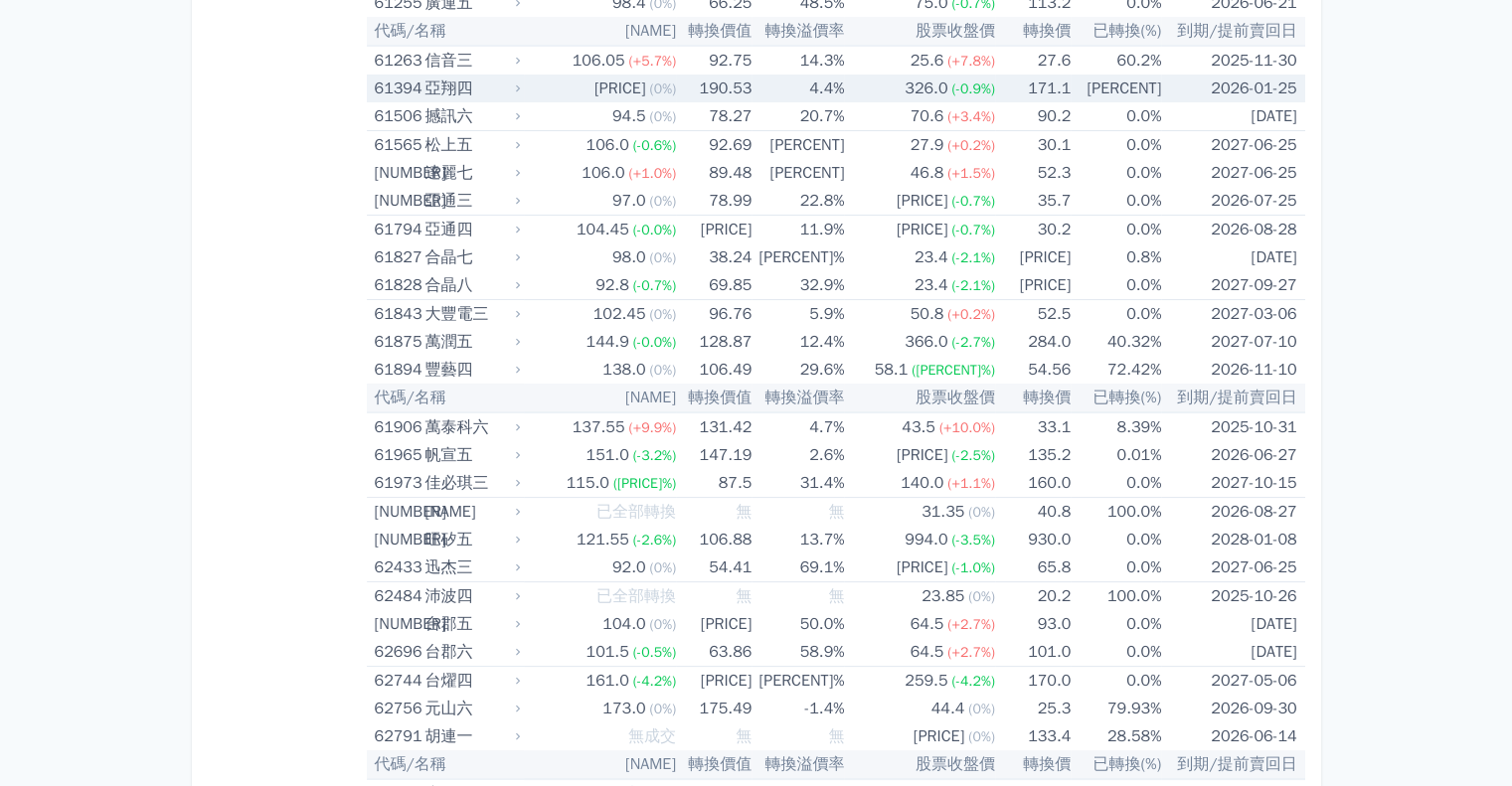 click 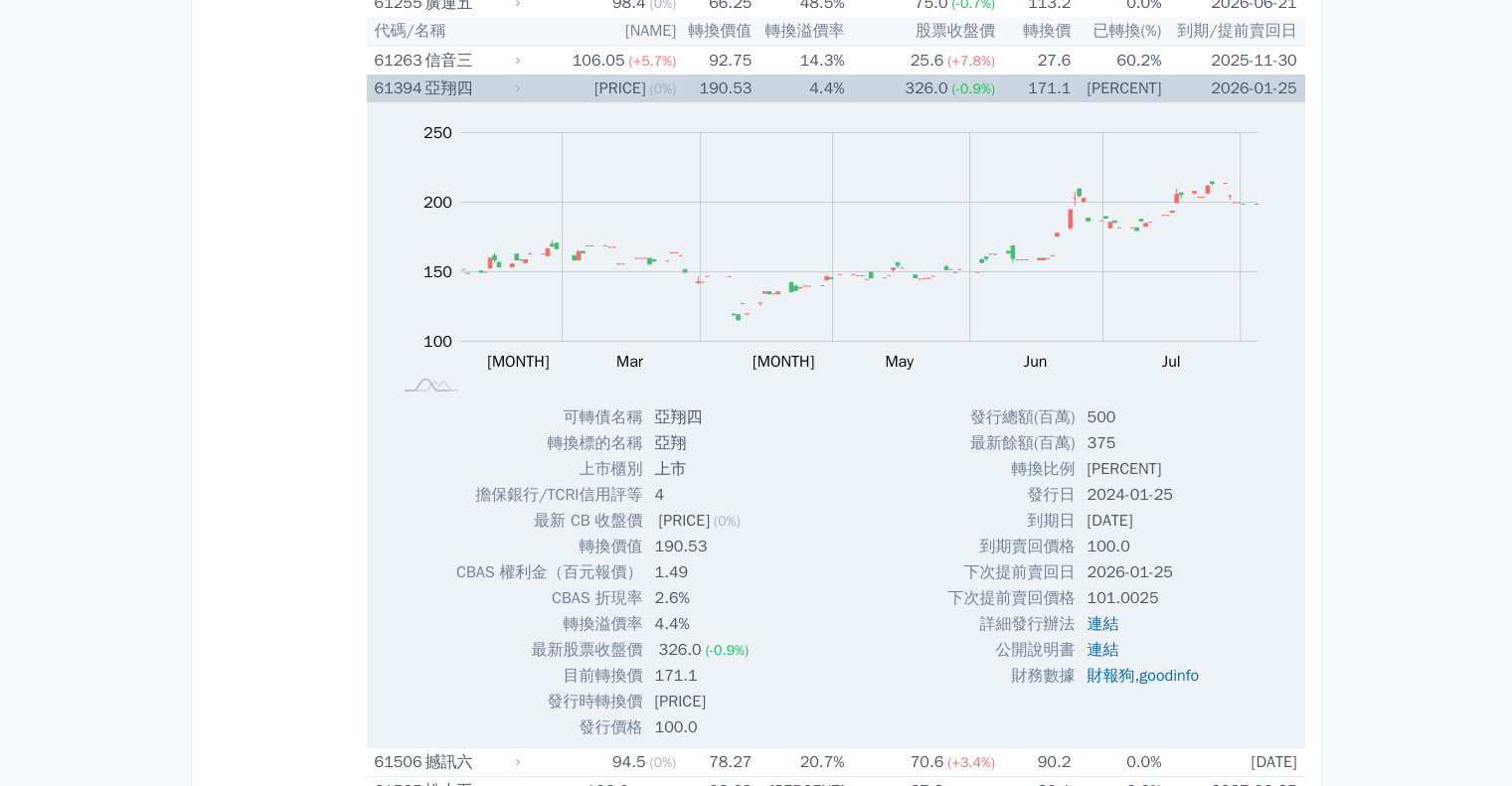 click on "亞翔四" at bounding box center (470, 88) 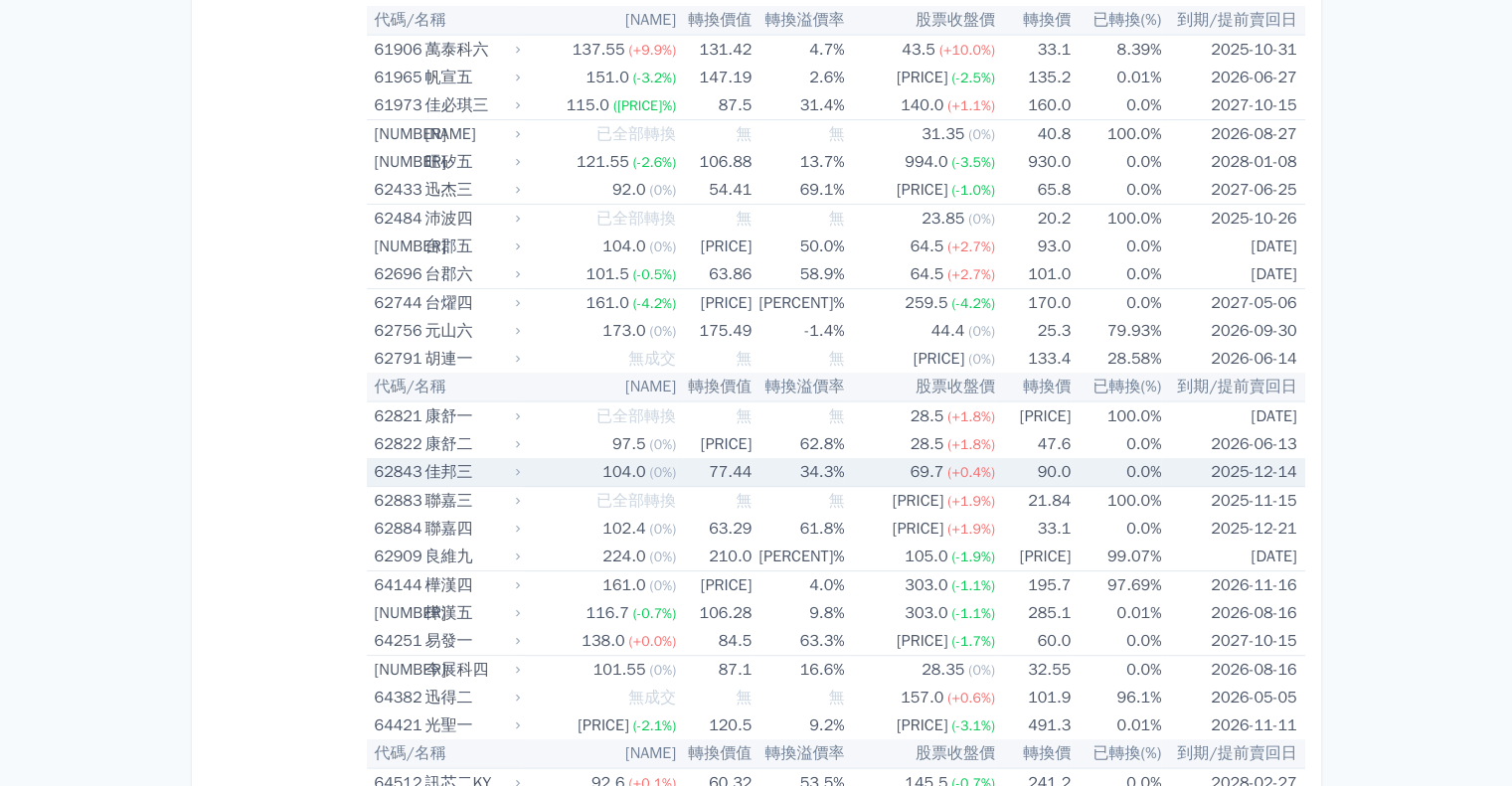 scroll, scrollTop: 8347, scrollLeft: 0, axis: vertical 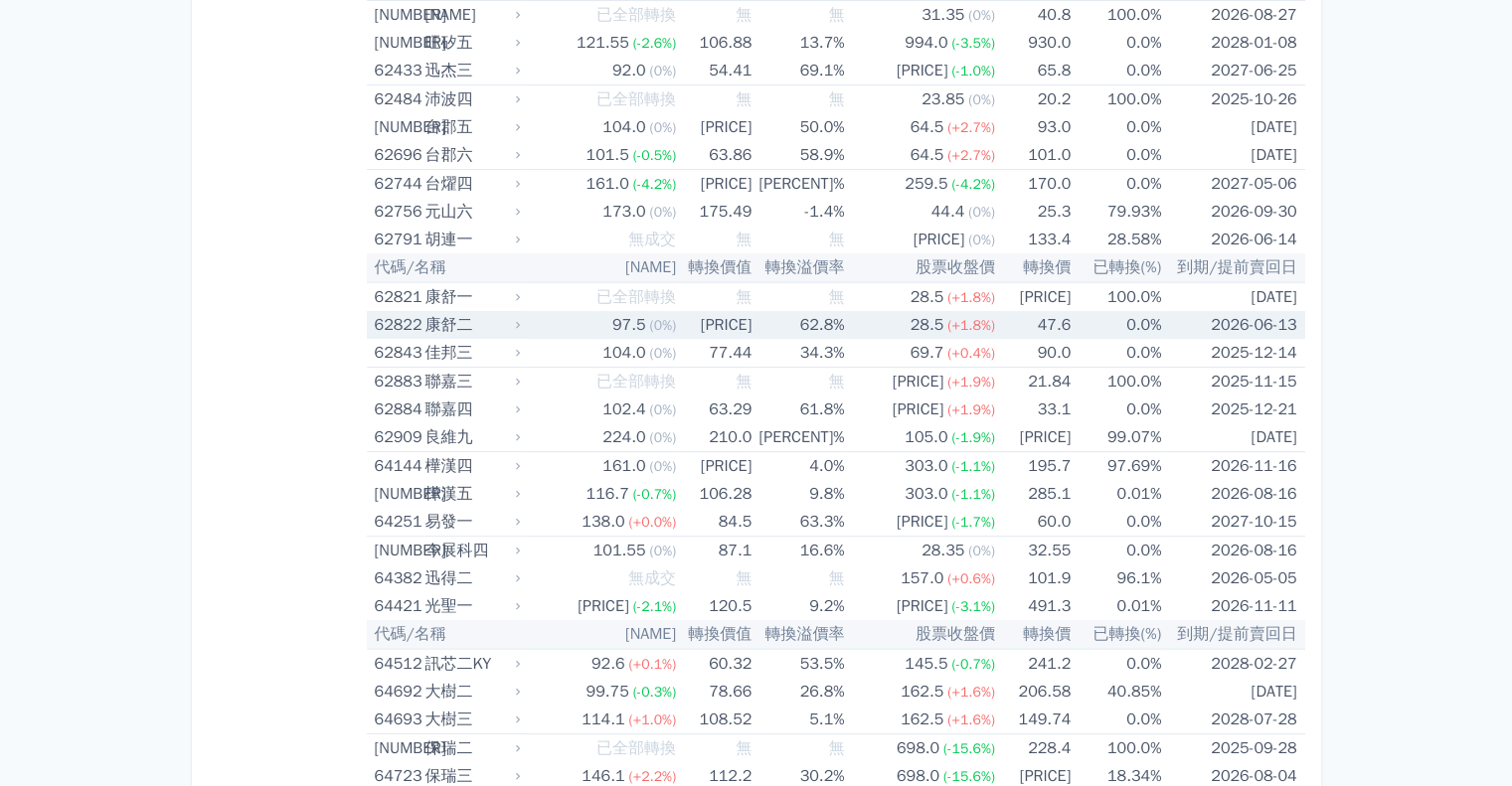 click on "康舒二" at bounding box center [470, 325] 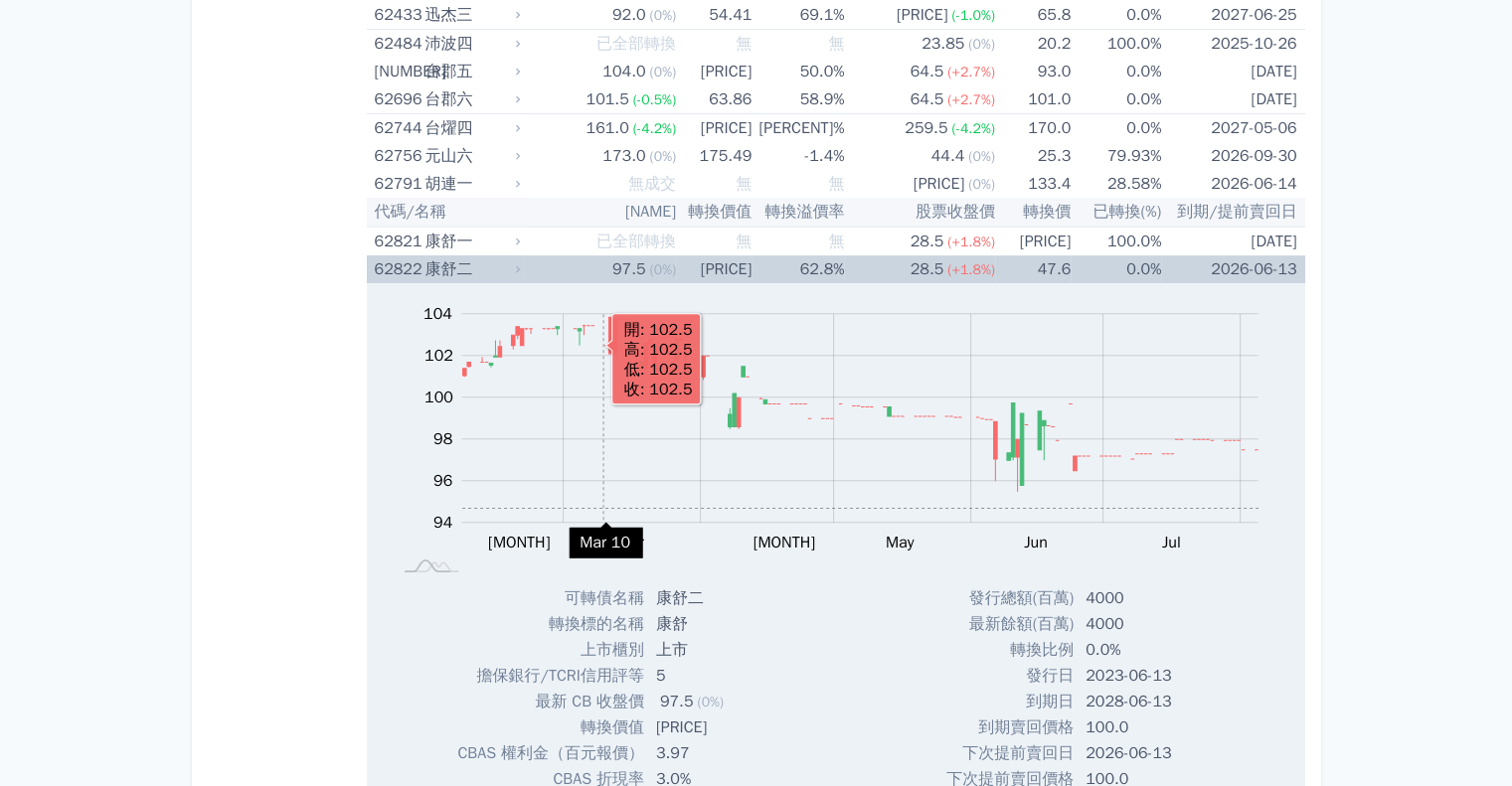 scroll, scrollTop: 8347, scrollLeft: 0, axis: vertical 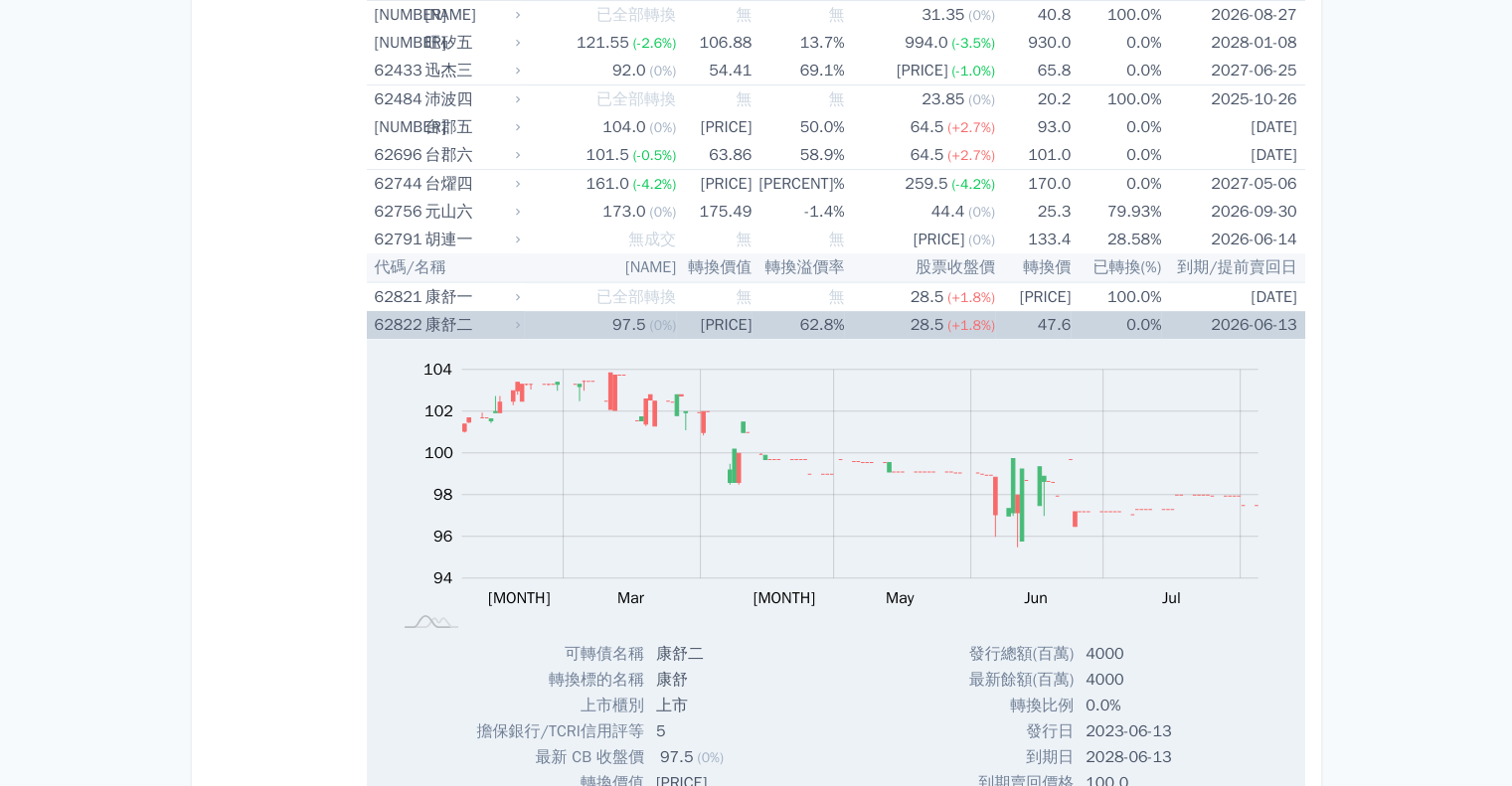click on "康舒二" at bounding box center (470, 325) 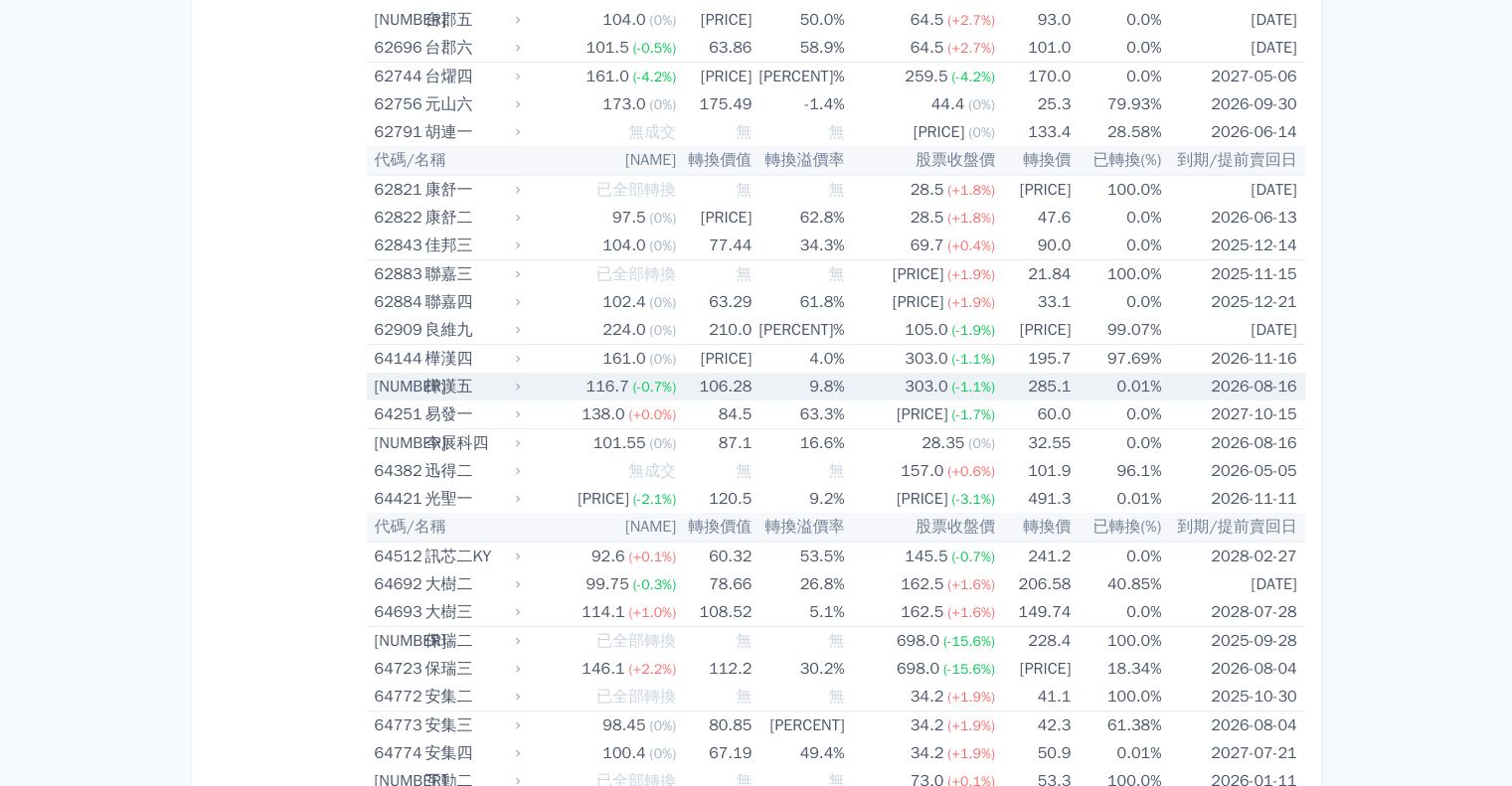 scroll, scrollTop: 8645, scrollLeft: 0, axis: vertical 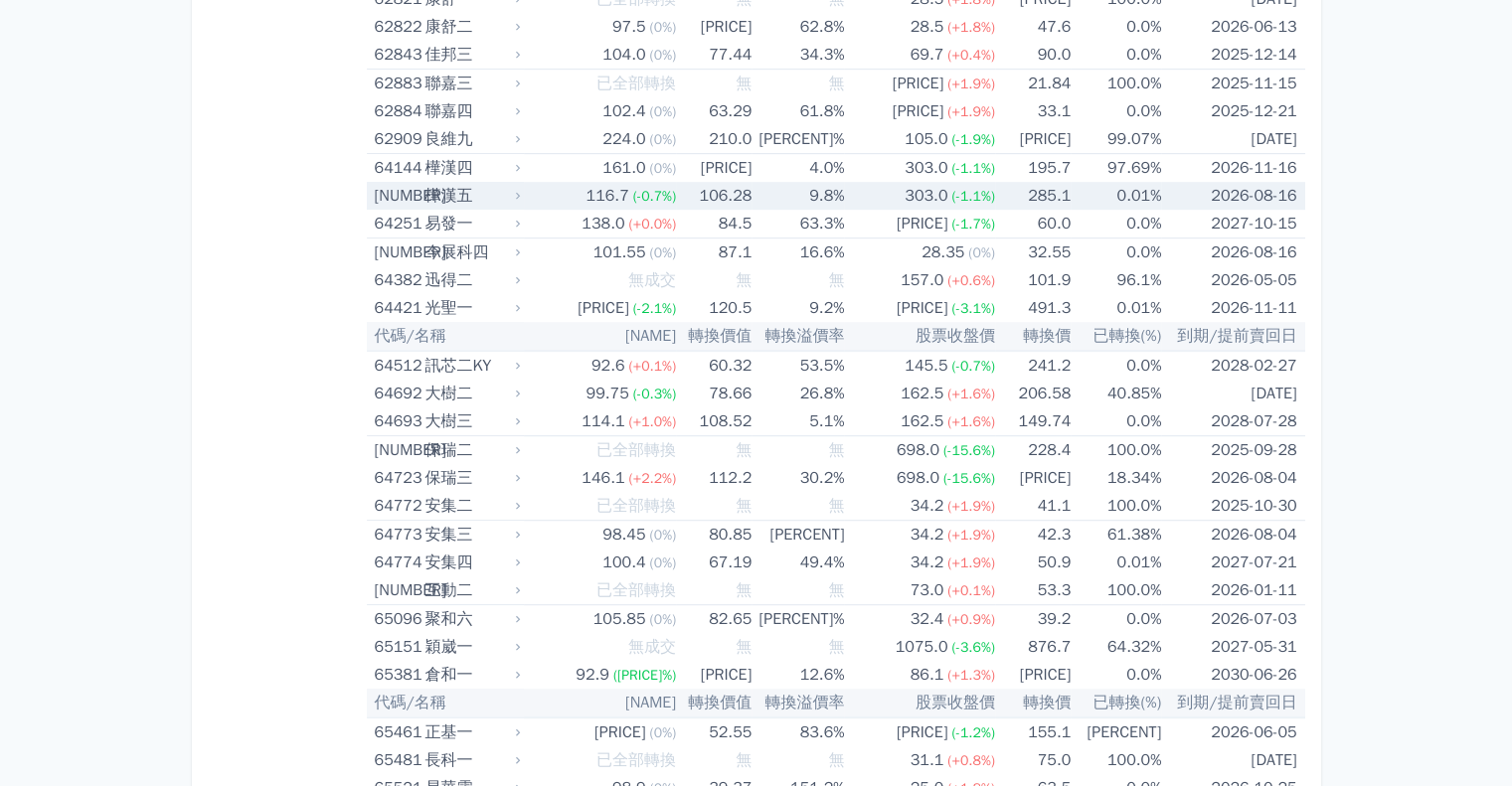 click on "樺漢五" at bounding box center [470, 196] 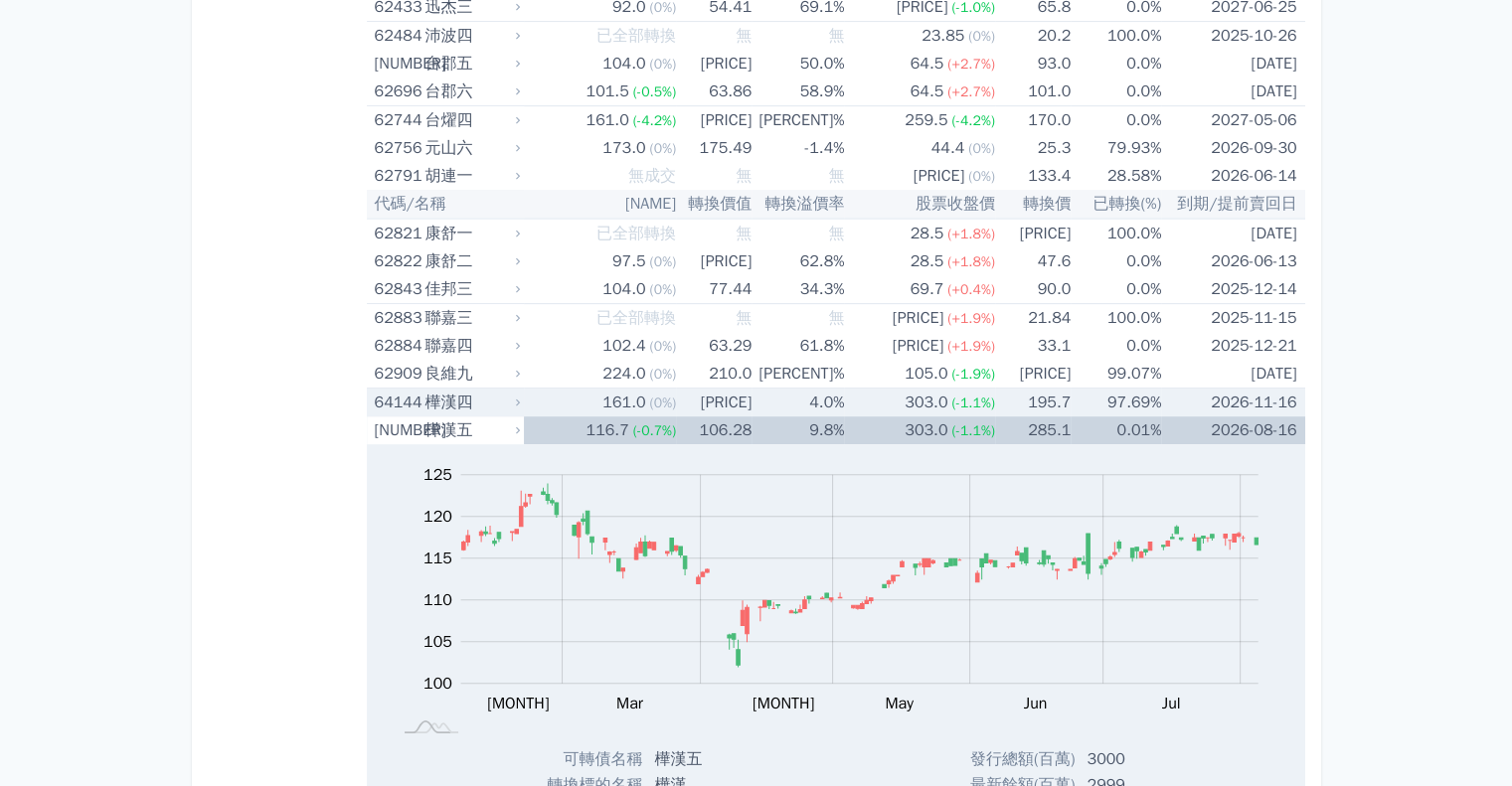 scroll, scrollTop: 8446, scrollLeft: 0, axis: vertical 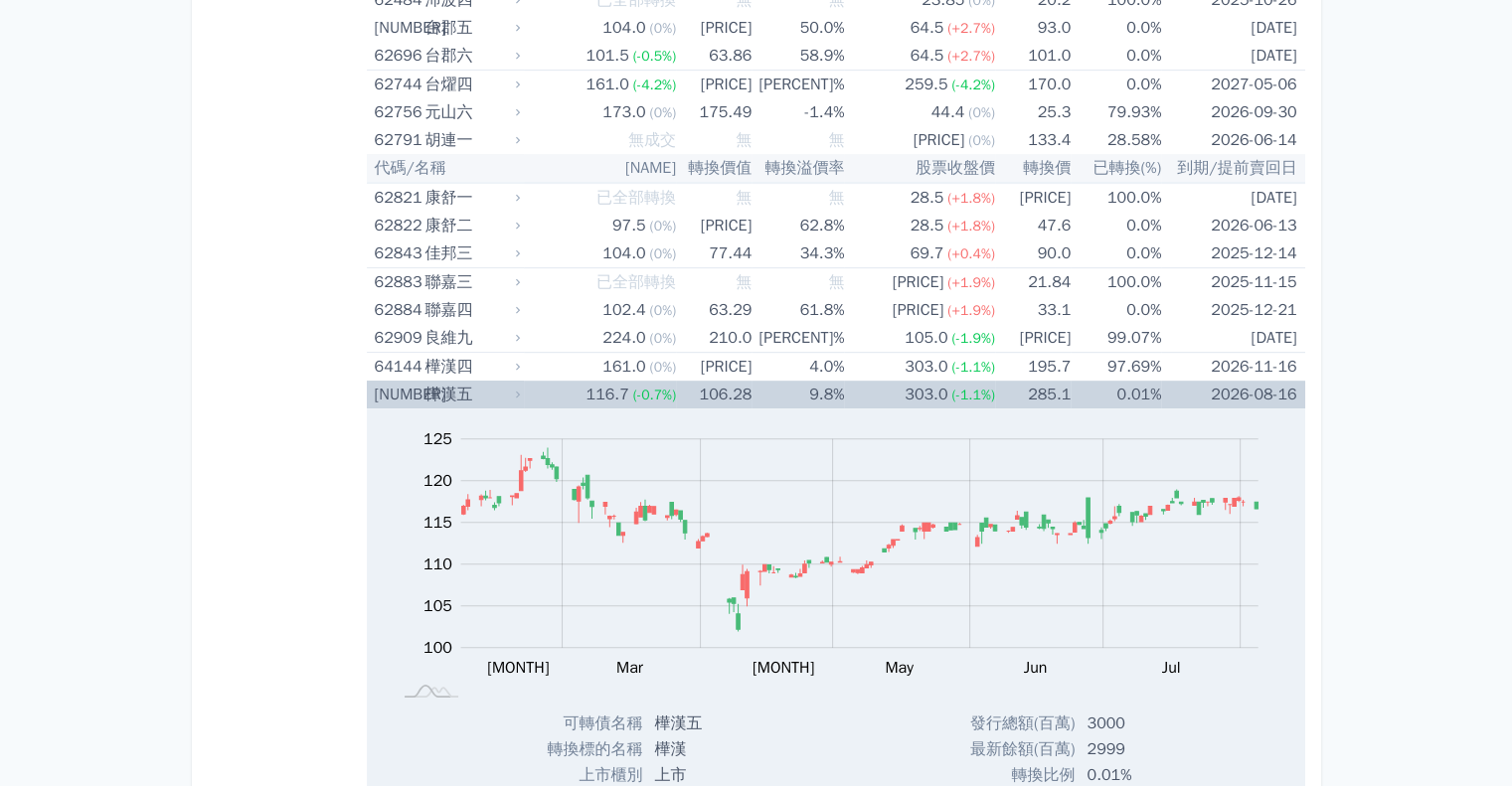 click 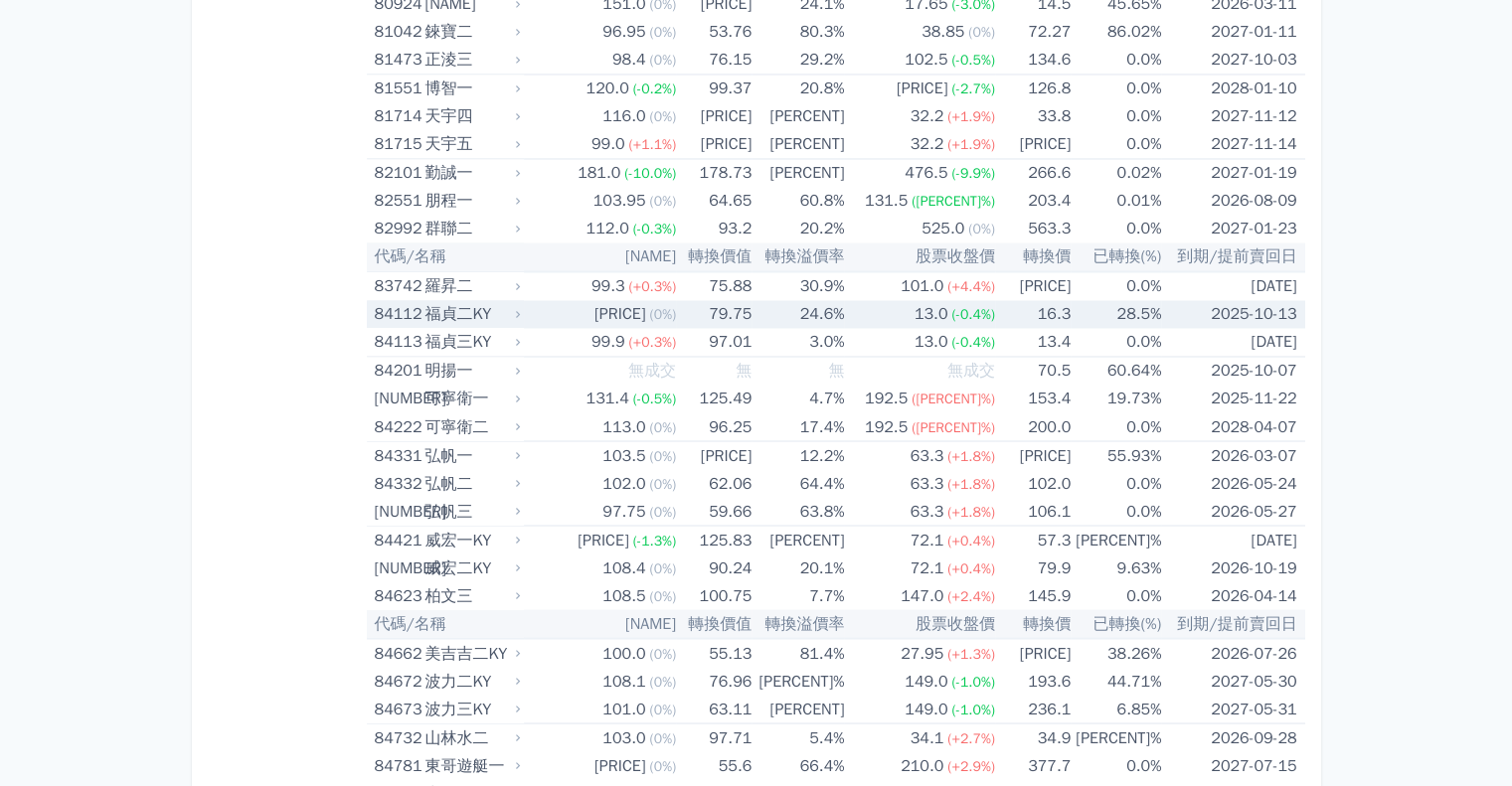 scroll, scrollTop: 10930, scrollLeft: 0, axis: vertical 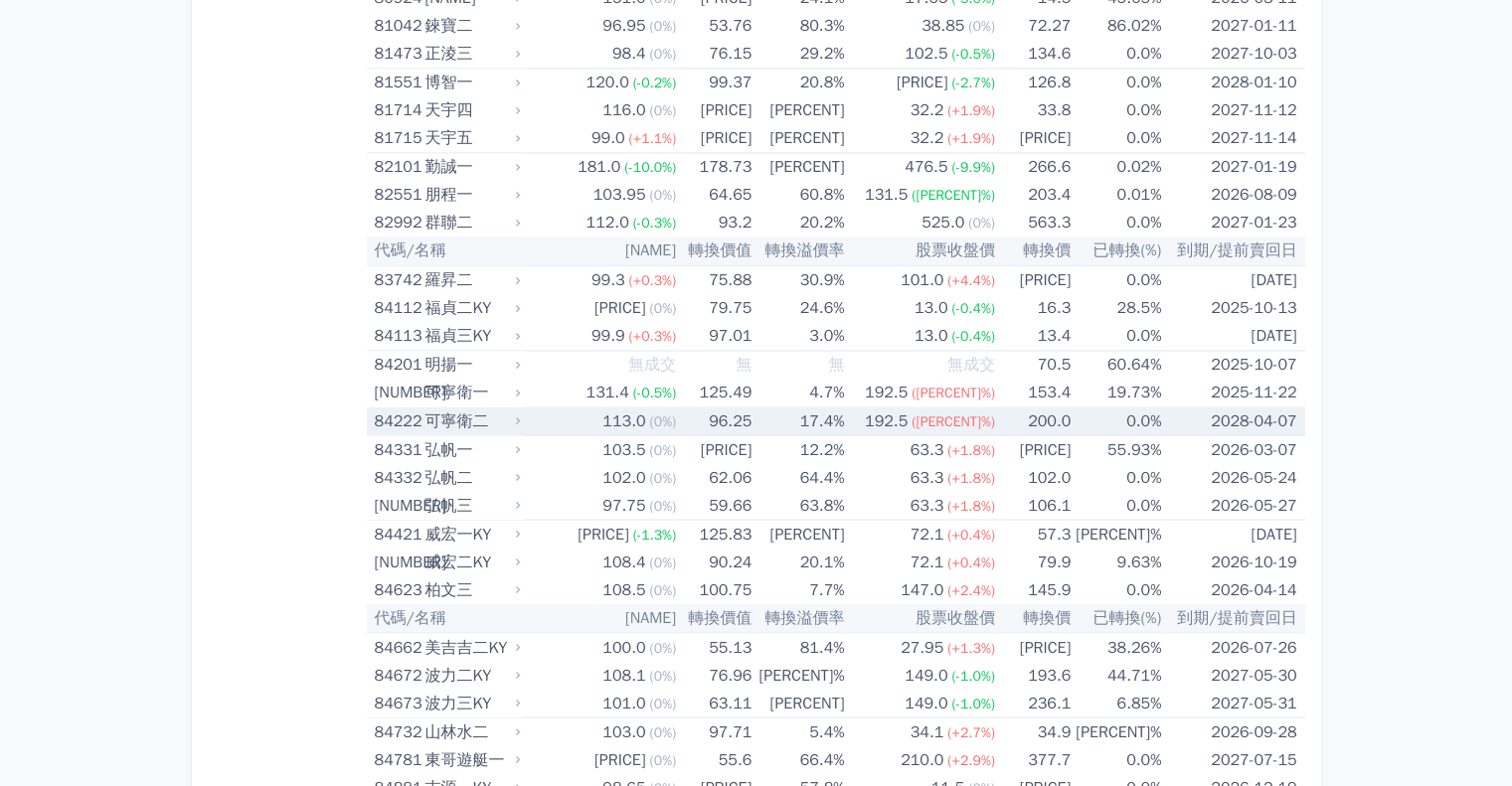 click on "可寧衛二" at bounding box center [470, 420] 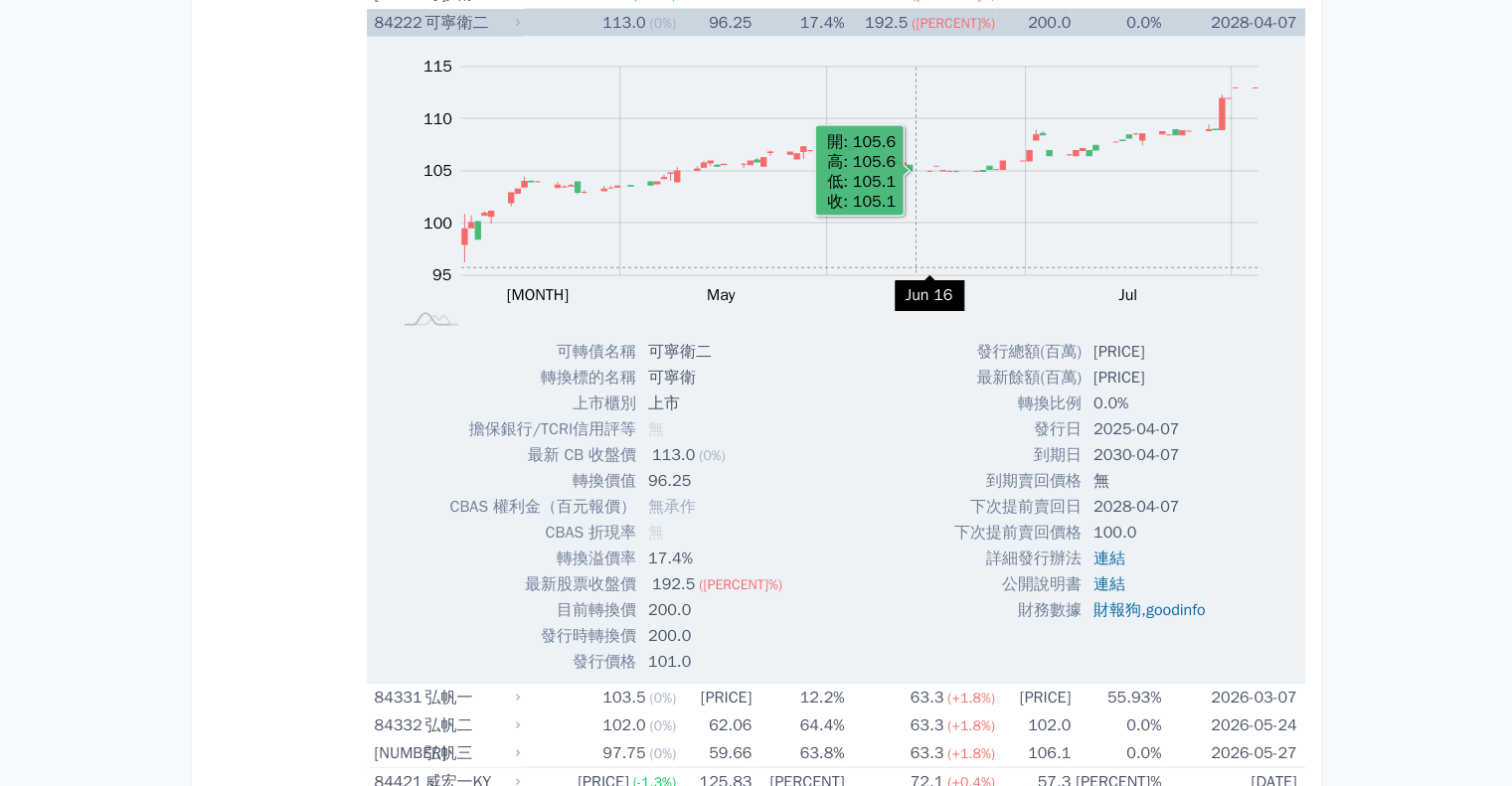 scroll, scrollTop: 11129, scrollLeft: 0, axis: vertical 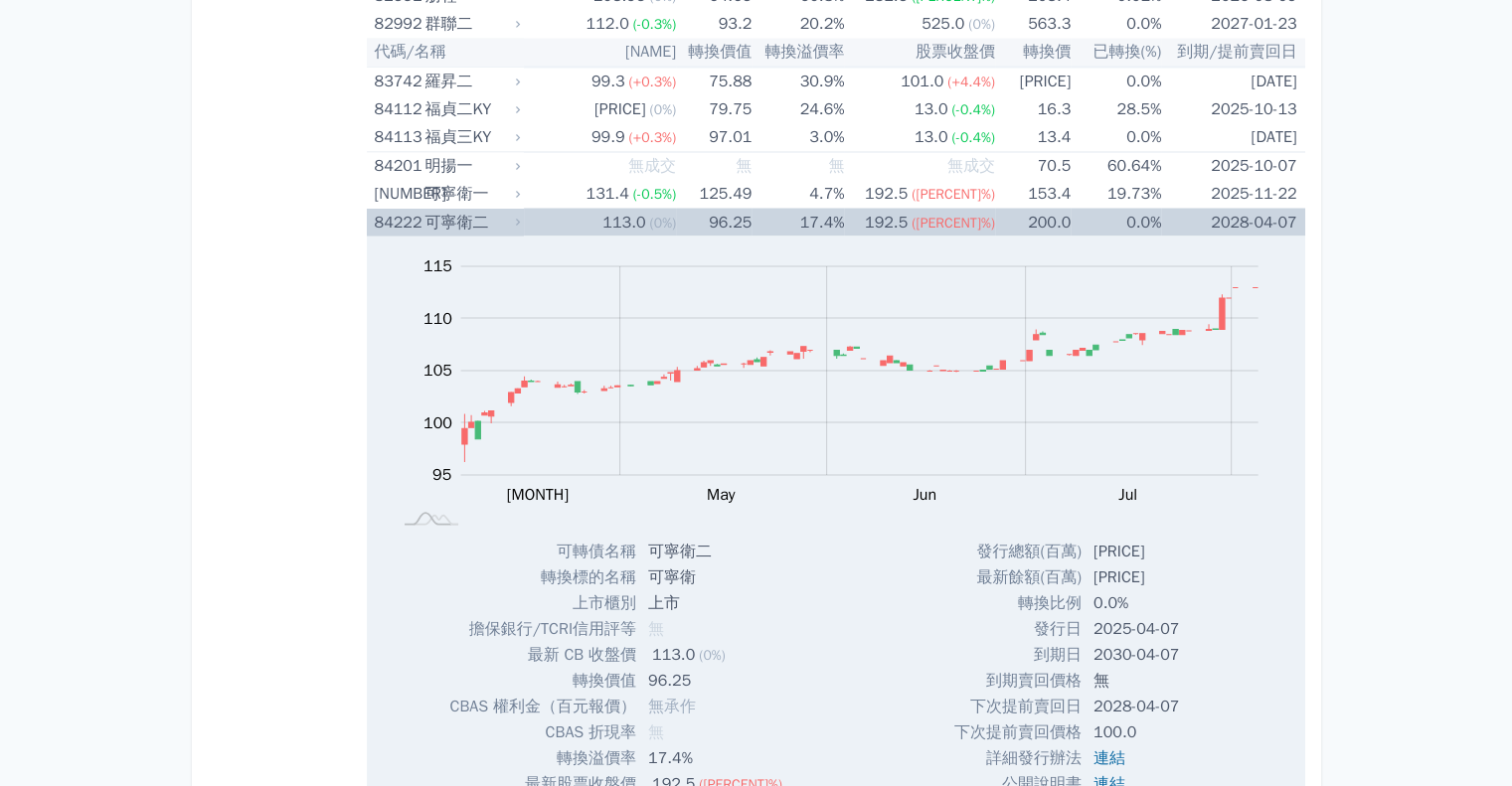 click 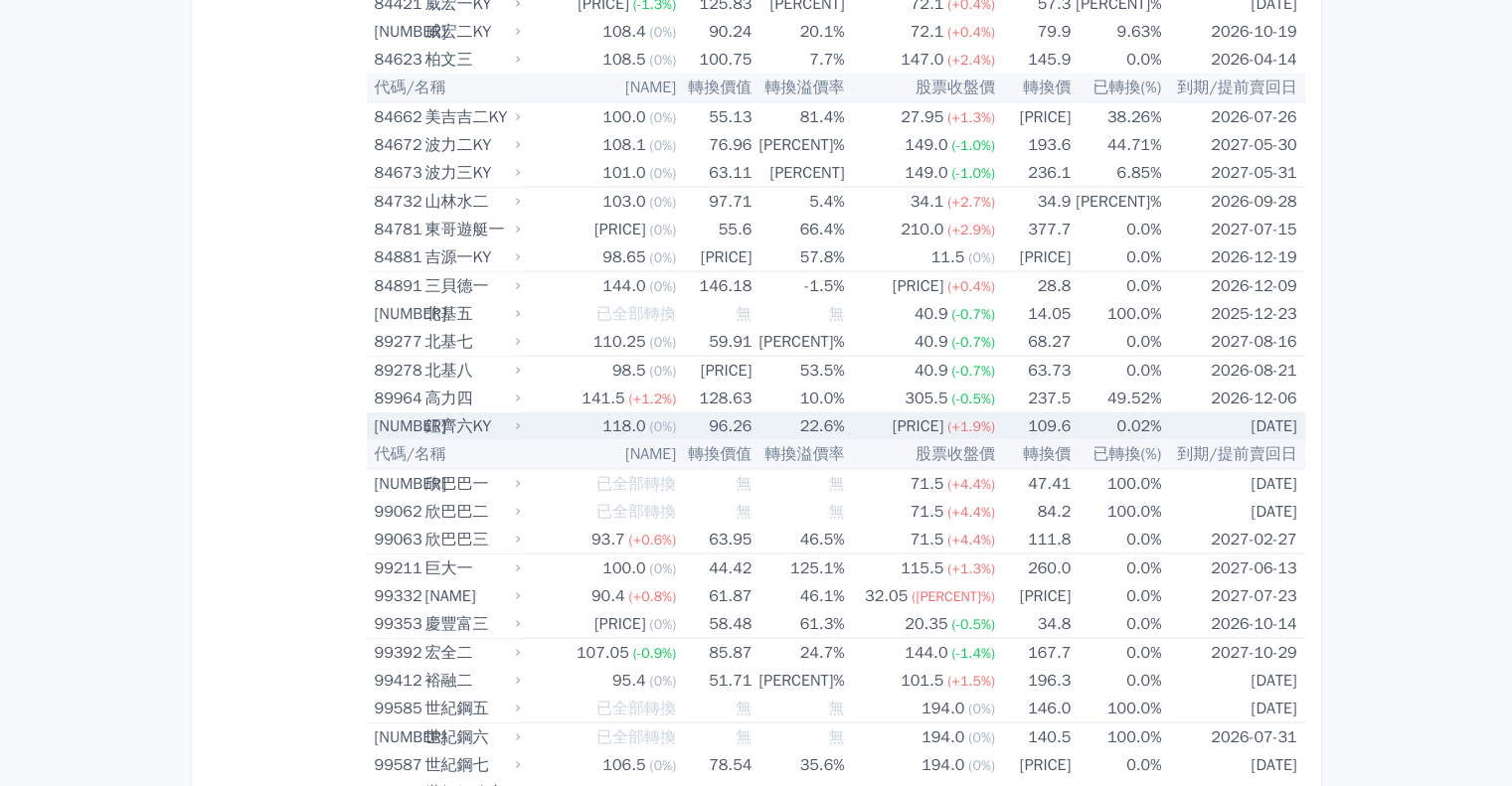 scroll, scrollTop: 11479, scrollLeft: 0, axis: vertical 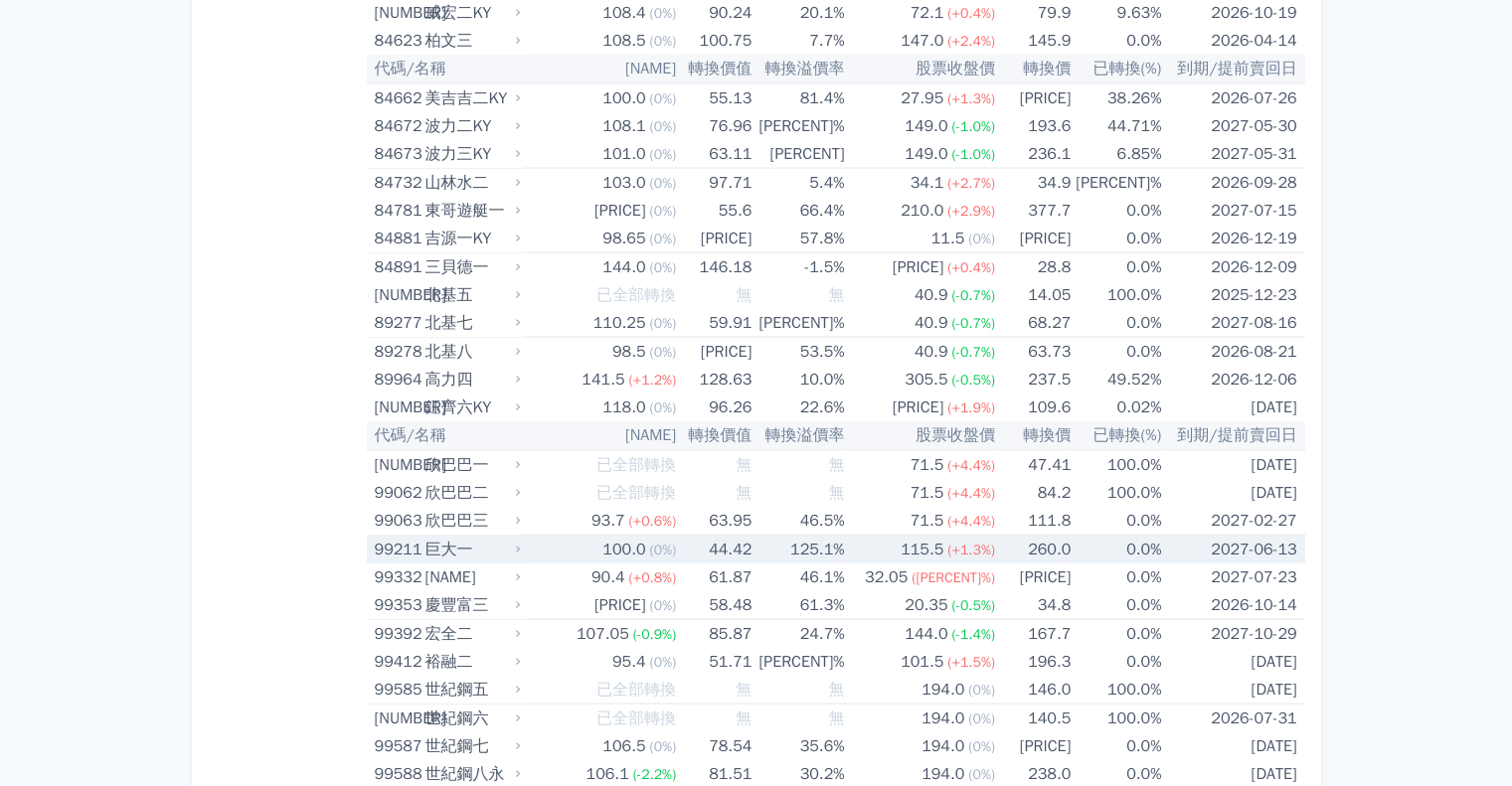click on "99211
巨大一" at bounding box center [449, 550] 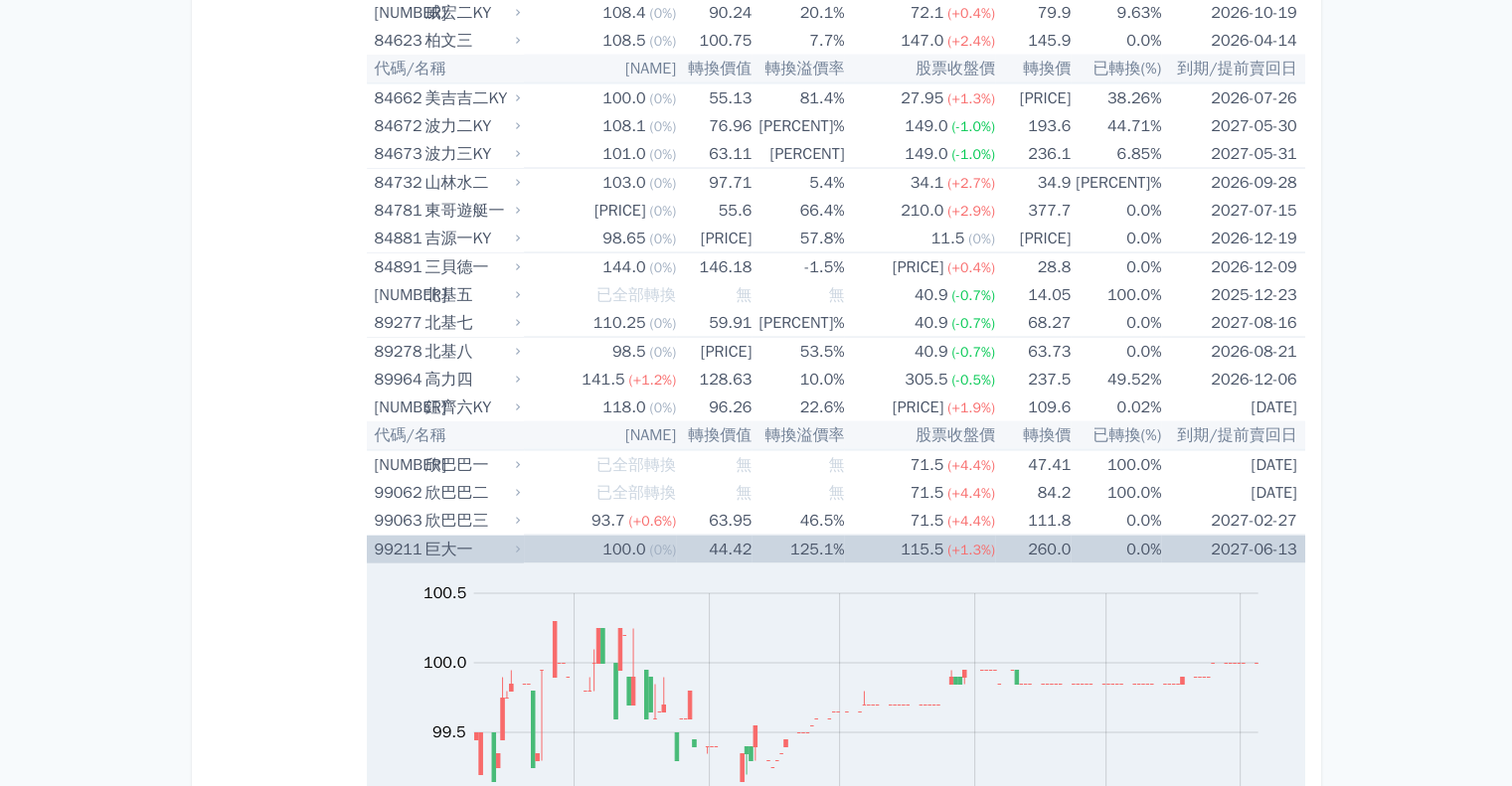 scroll, scrollTop: 11976, scrollLeft: 0, axis: vertical 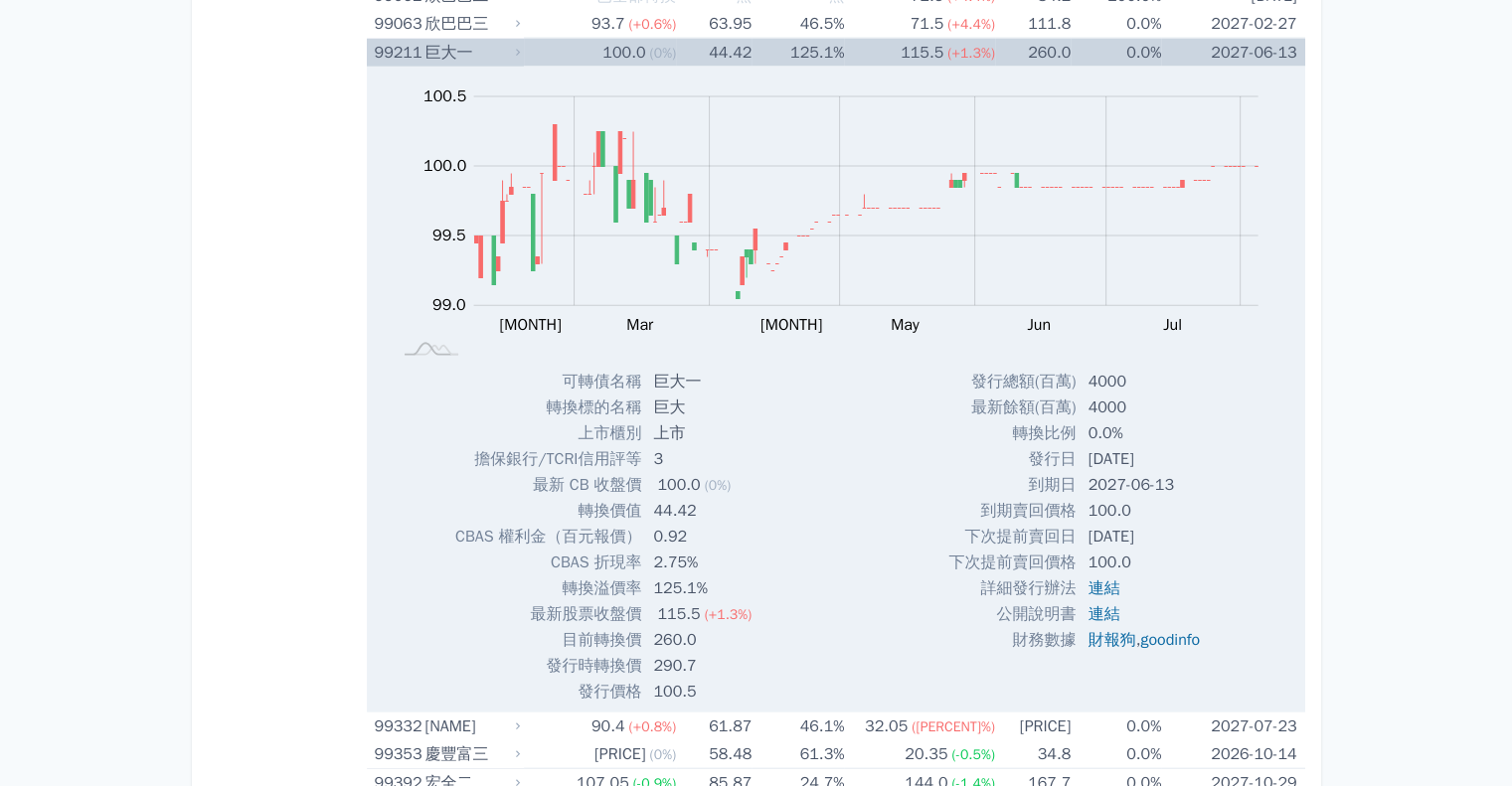 click on "巨大一" at bounding box center (470, 53) 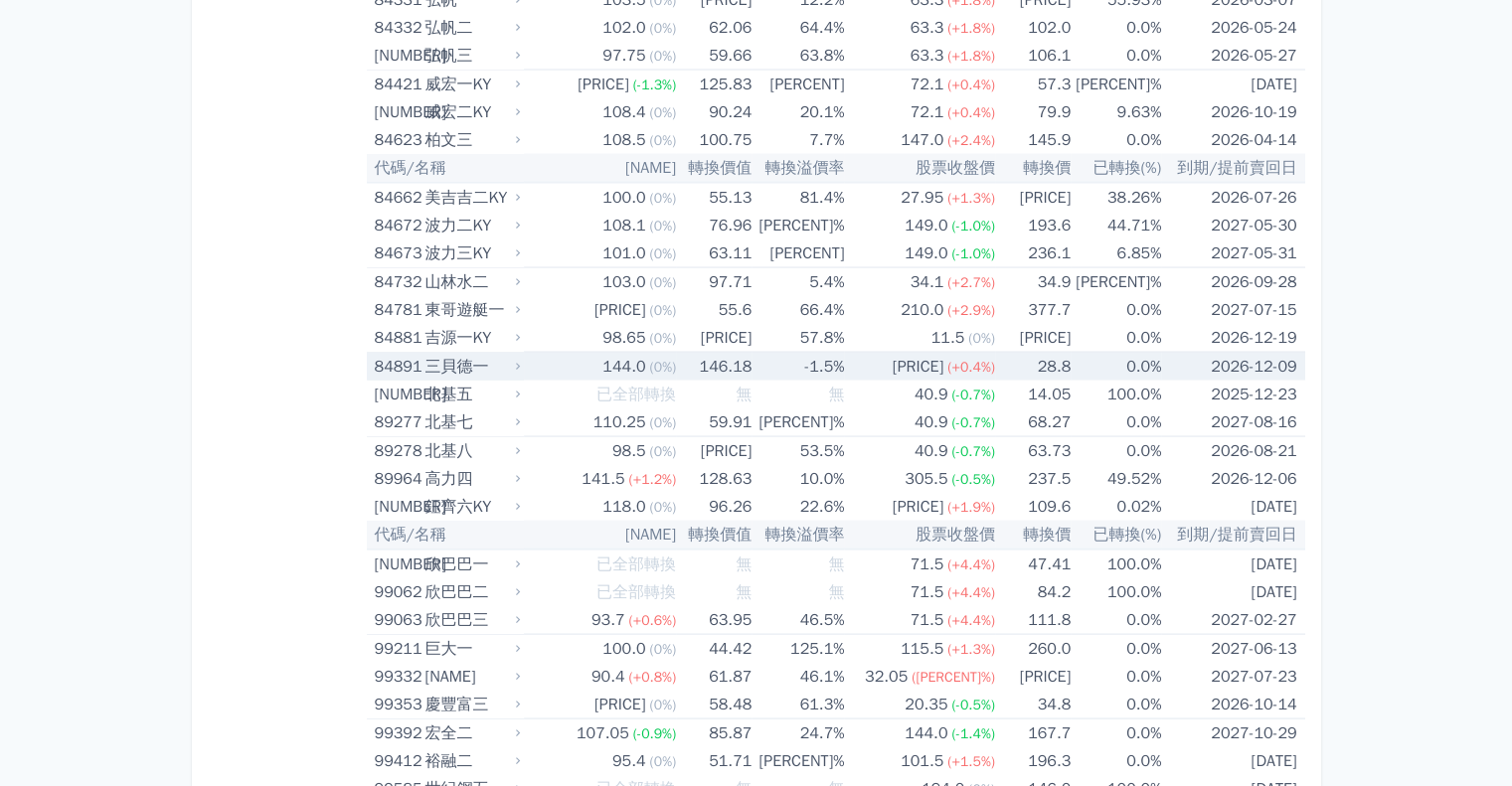 scroll, scrollTop: 11479, scrollLeft: 0, axis: vertical 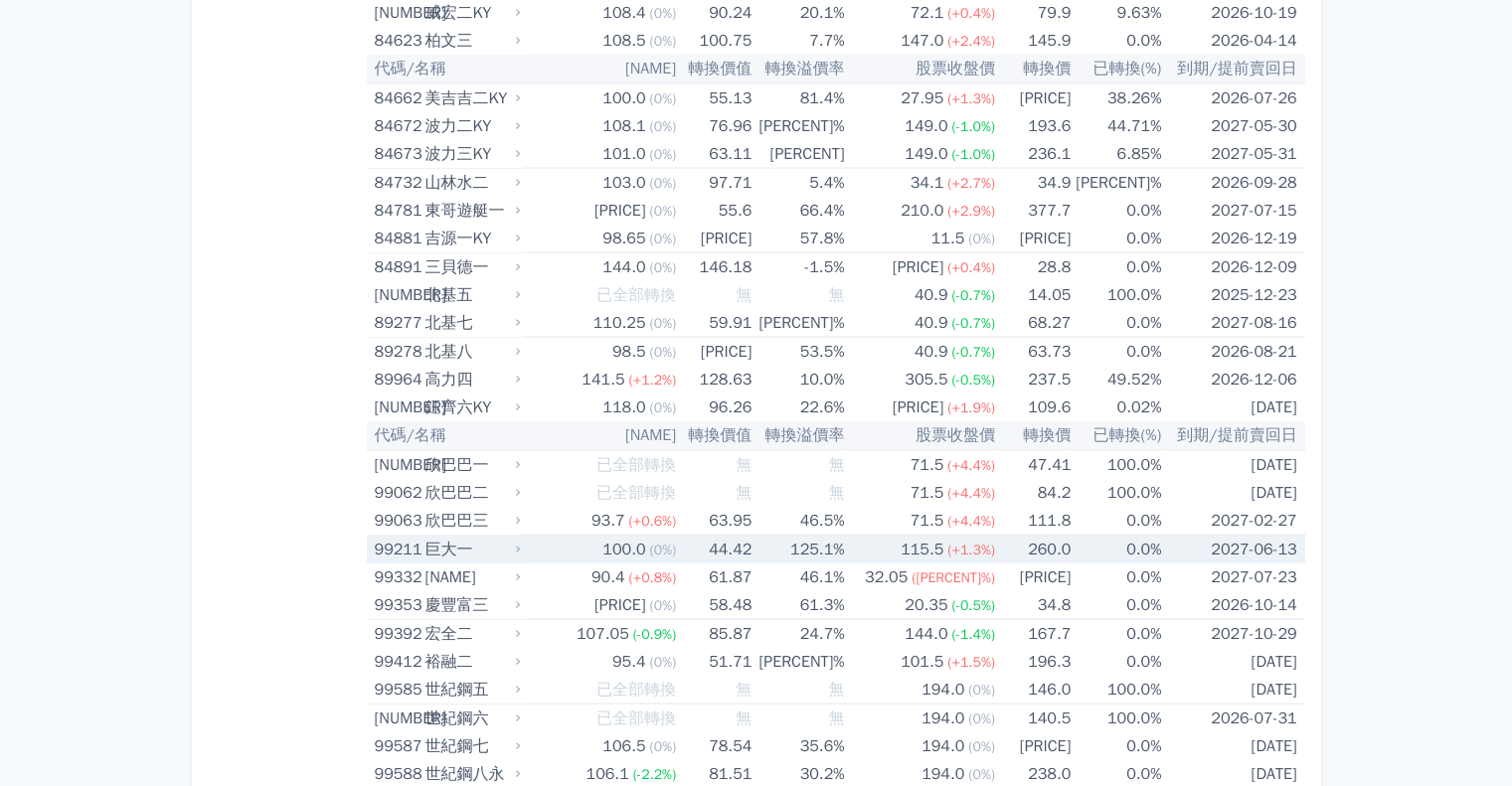 click 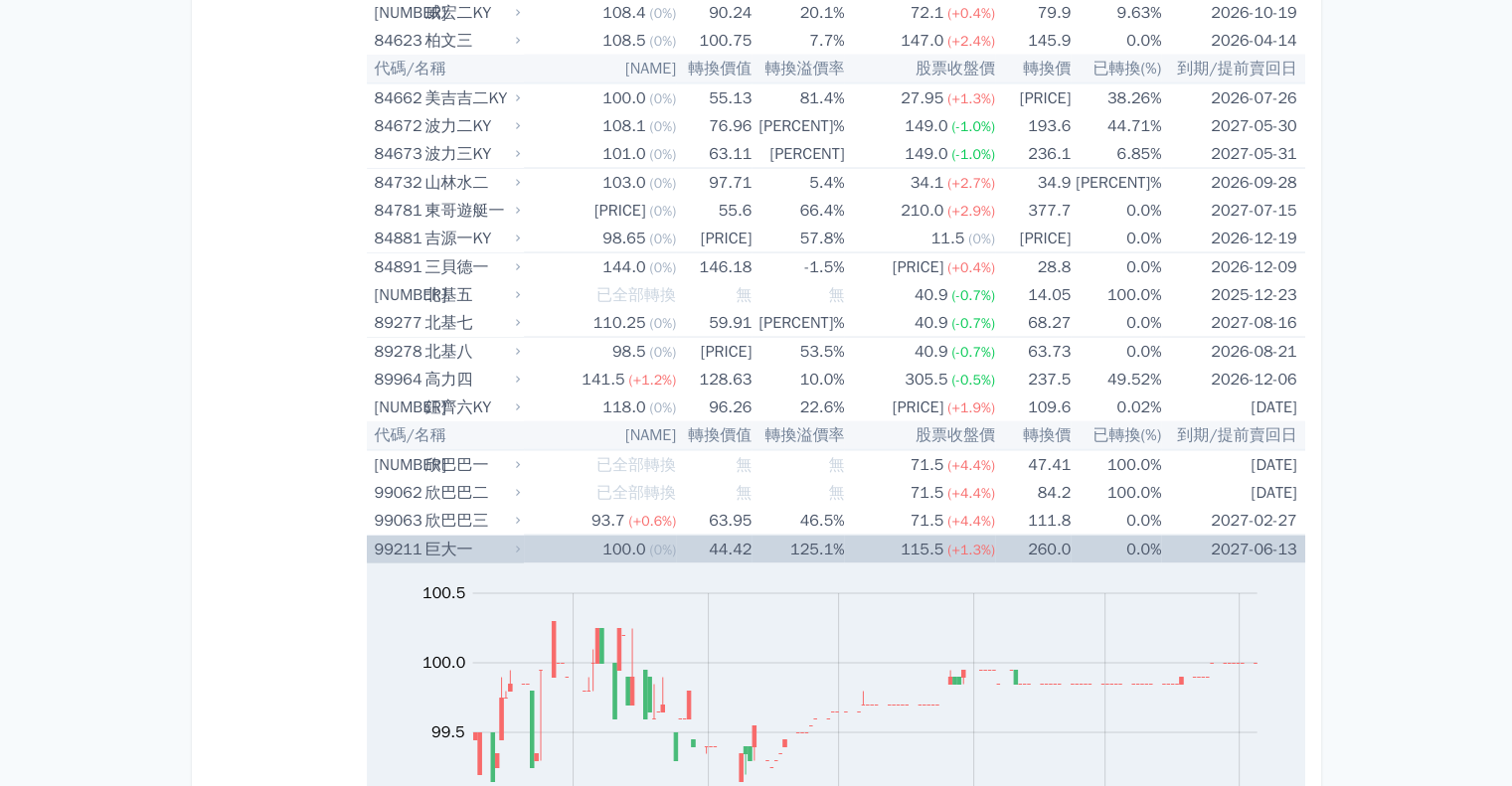 scroll, scrollTop: 11976, scrollLeft: 0, axis: vertical 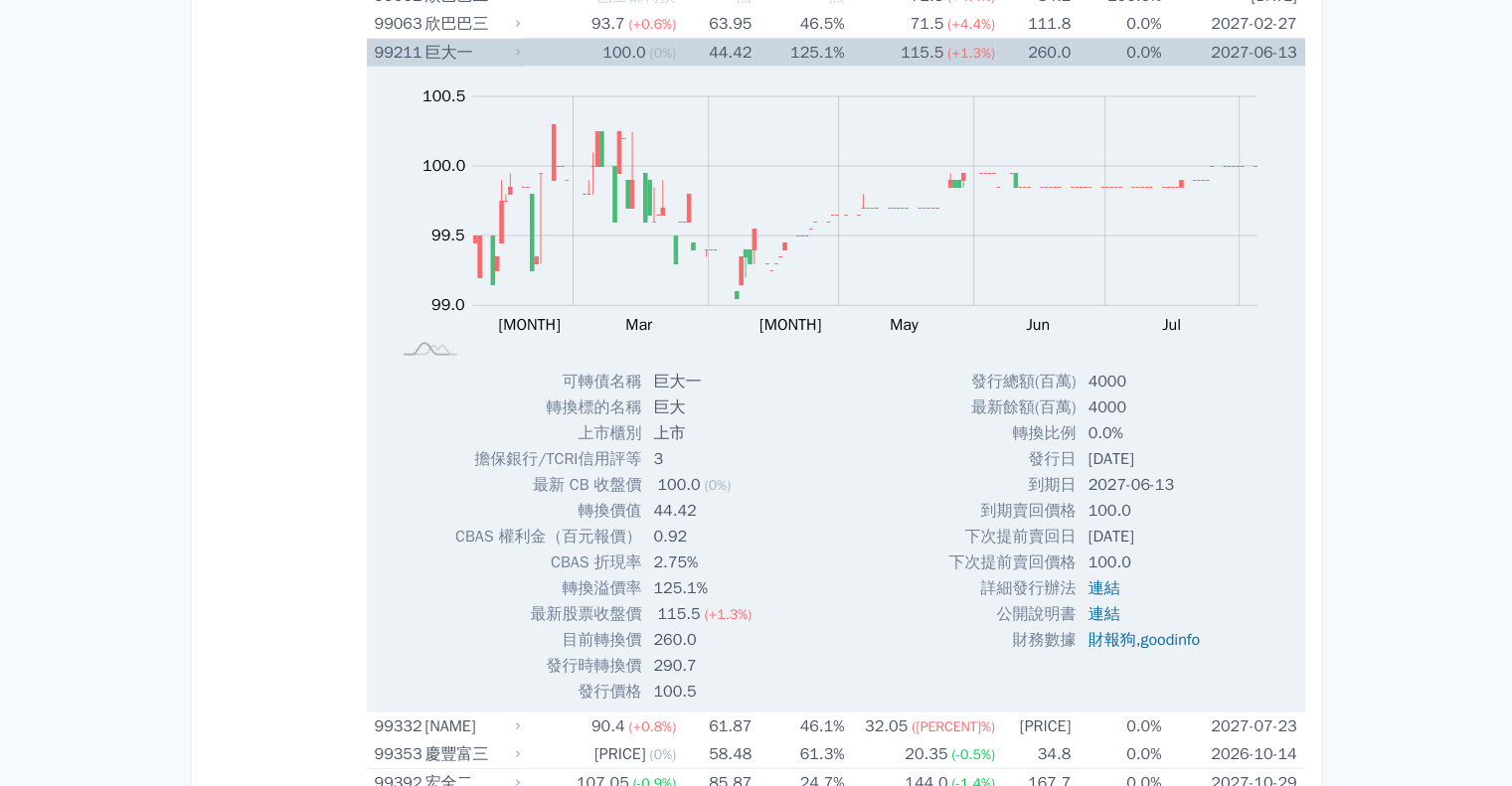 click 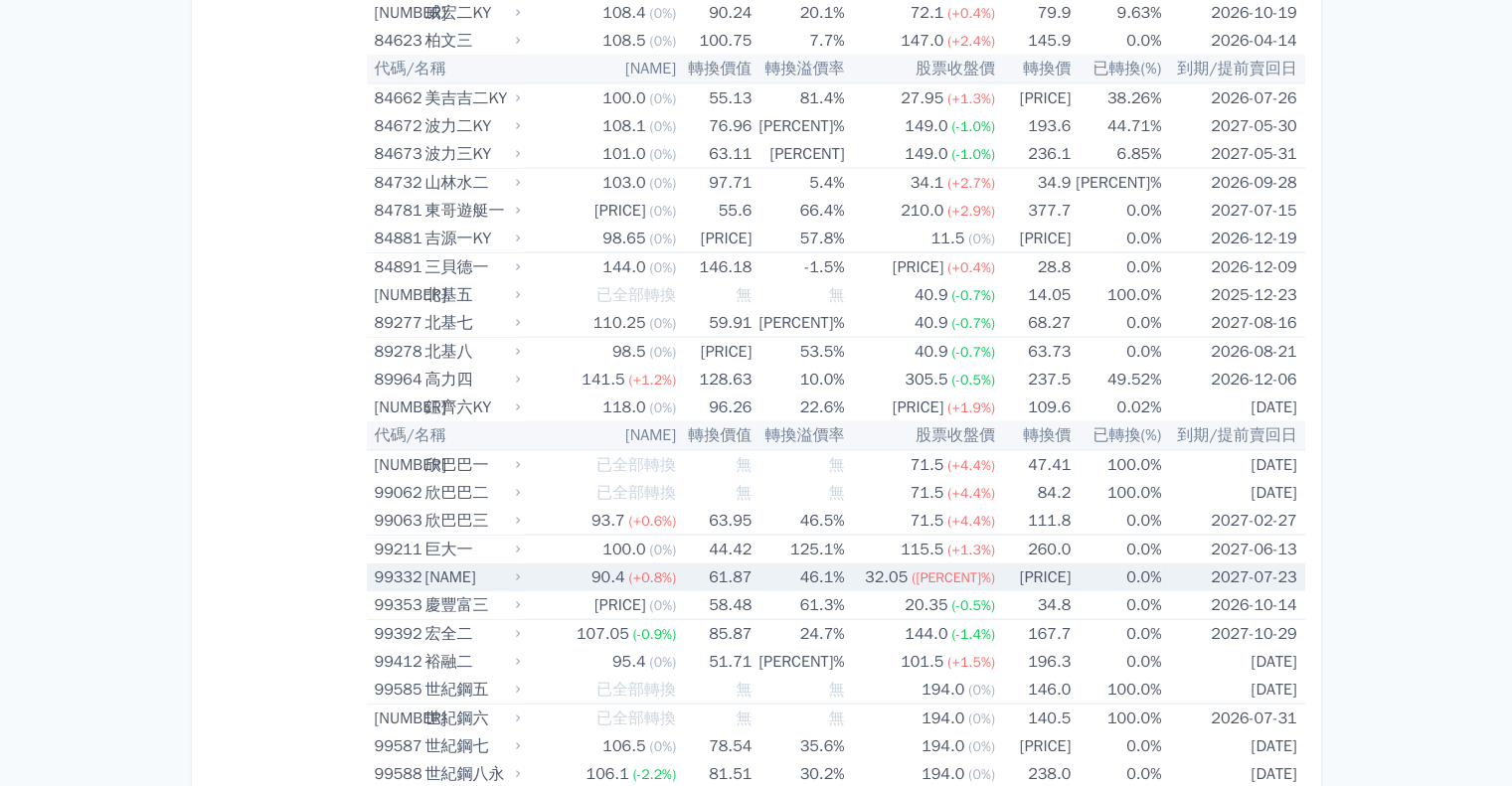 click on "[NAME]" at bounding box center (470, 577) 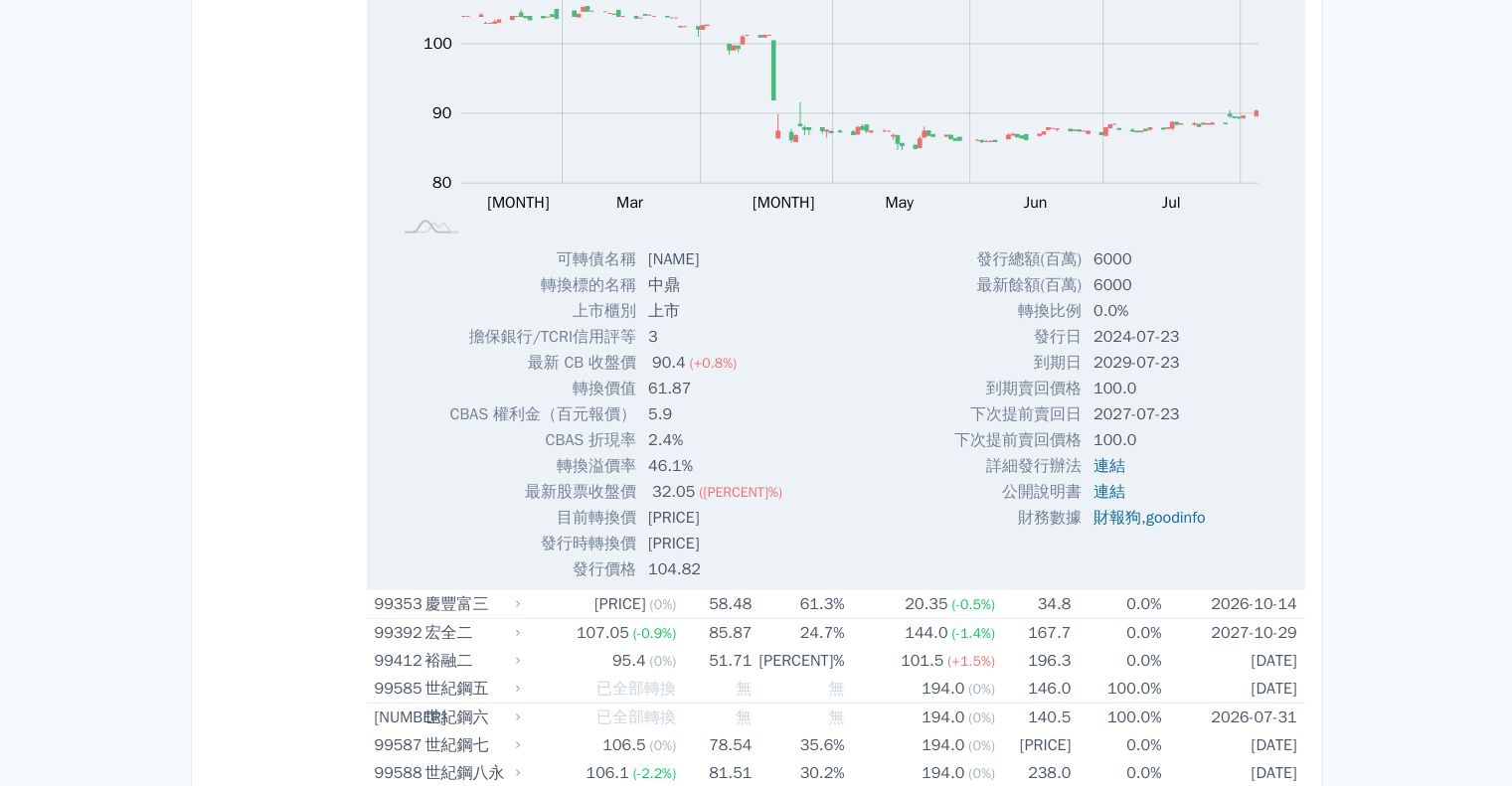 scroll, scrollTop: 11728, scrollLeft: 0, axis: vertical 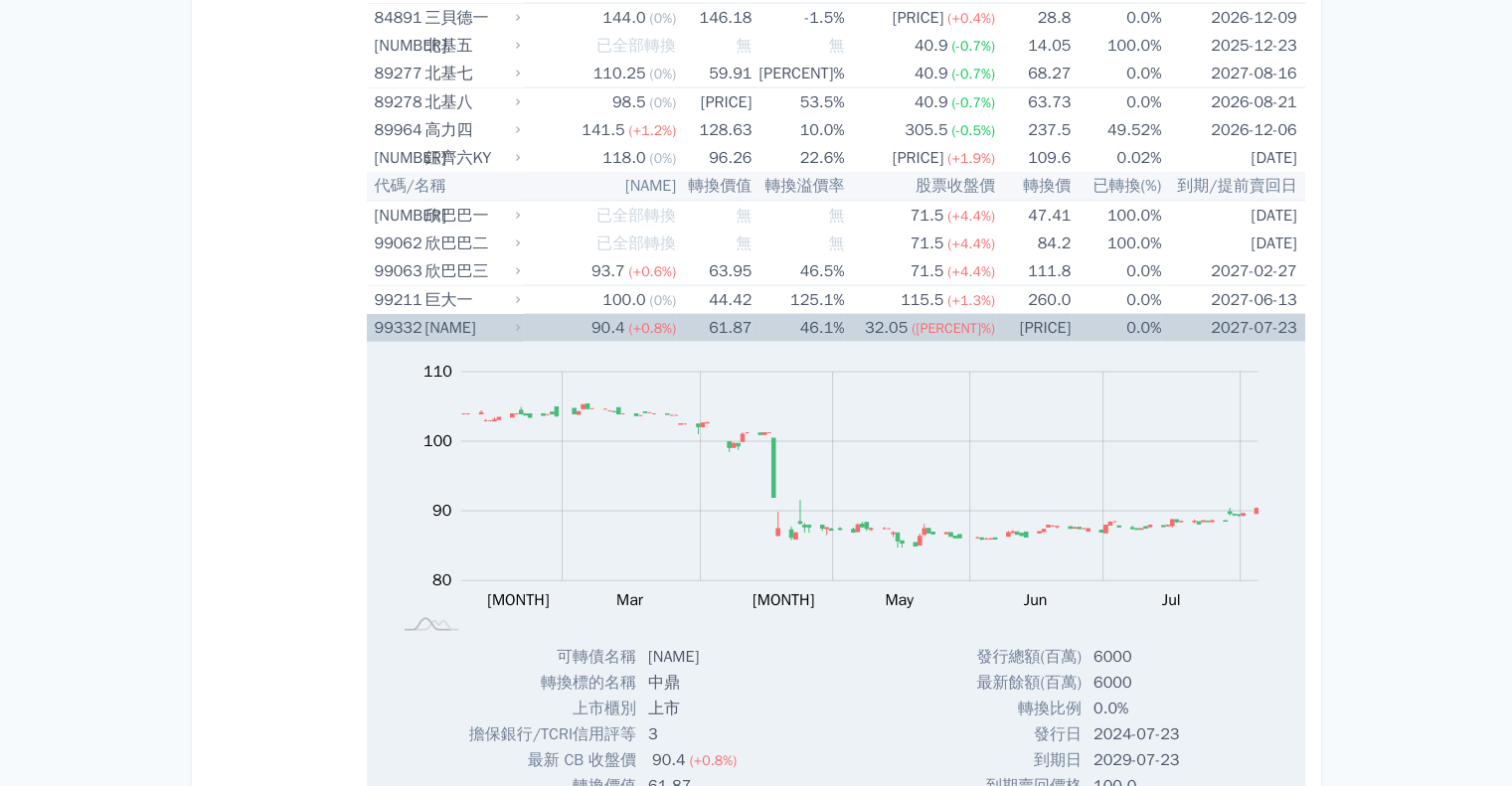 click 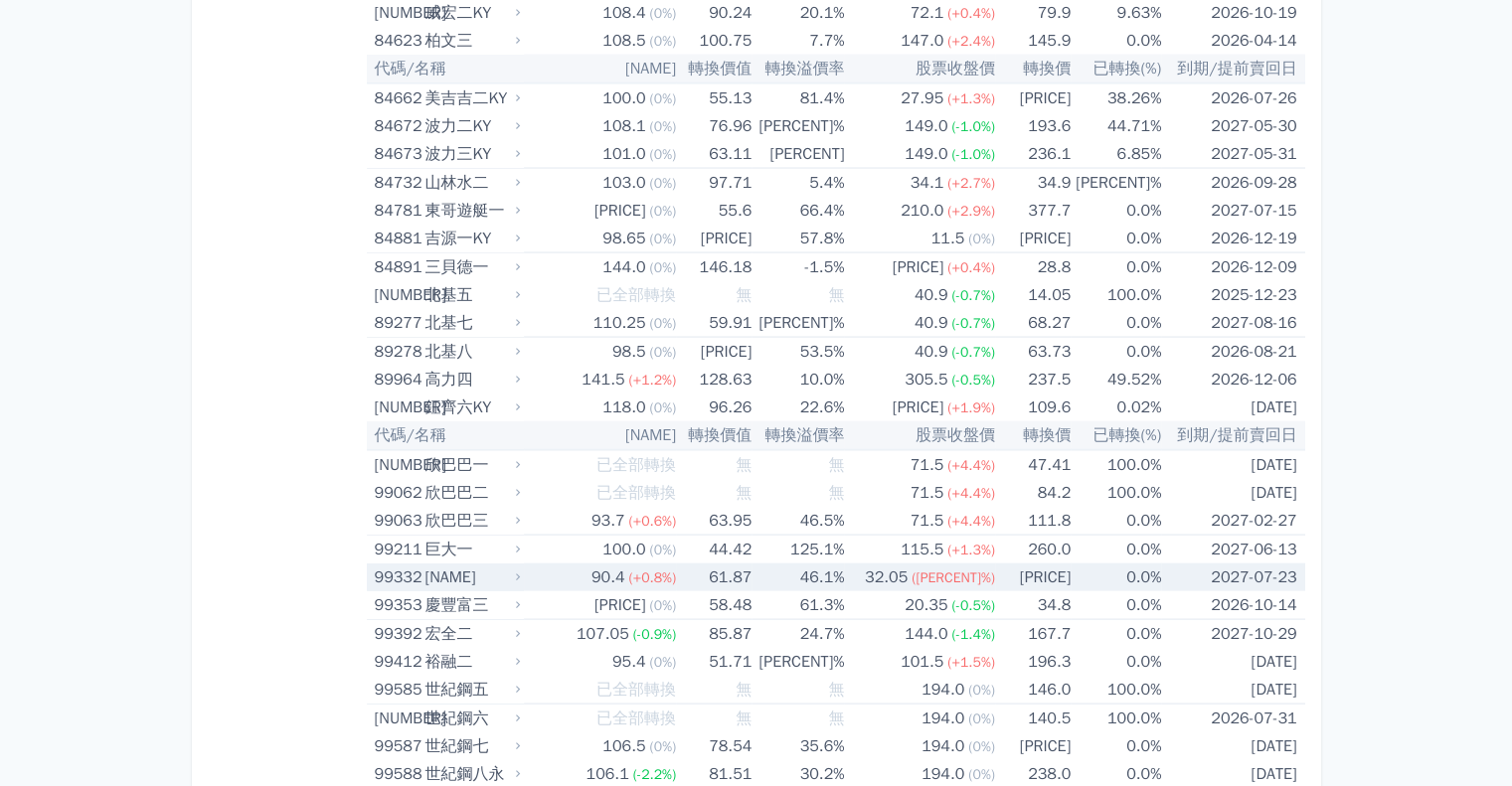 click 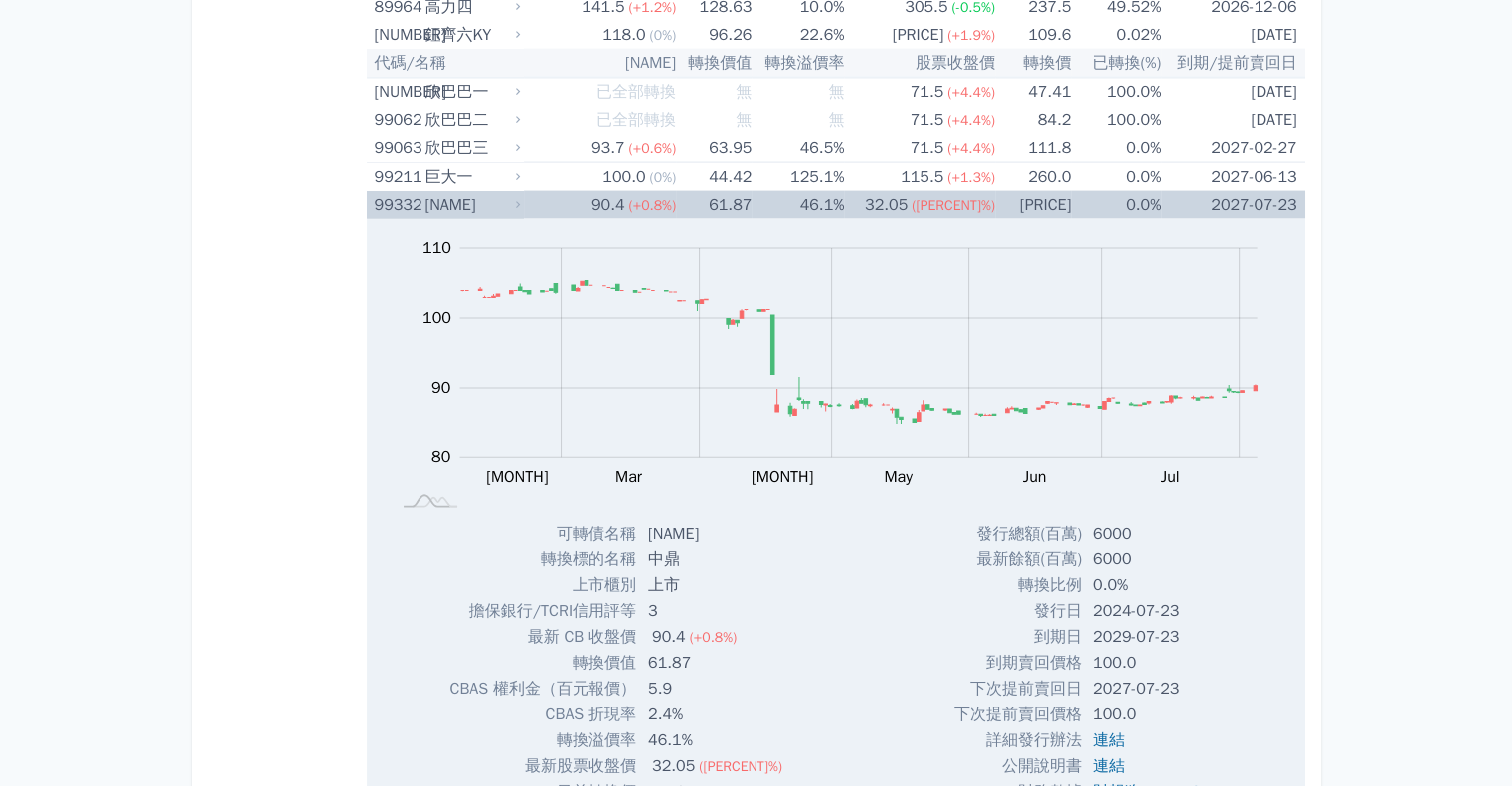 scroll, scrollTop: 11927, scrollLeft: 0, axis: vertical 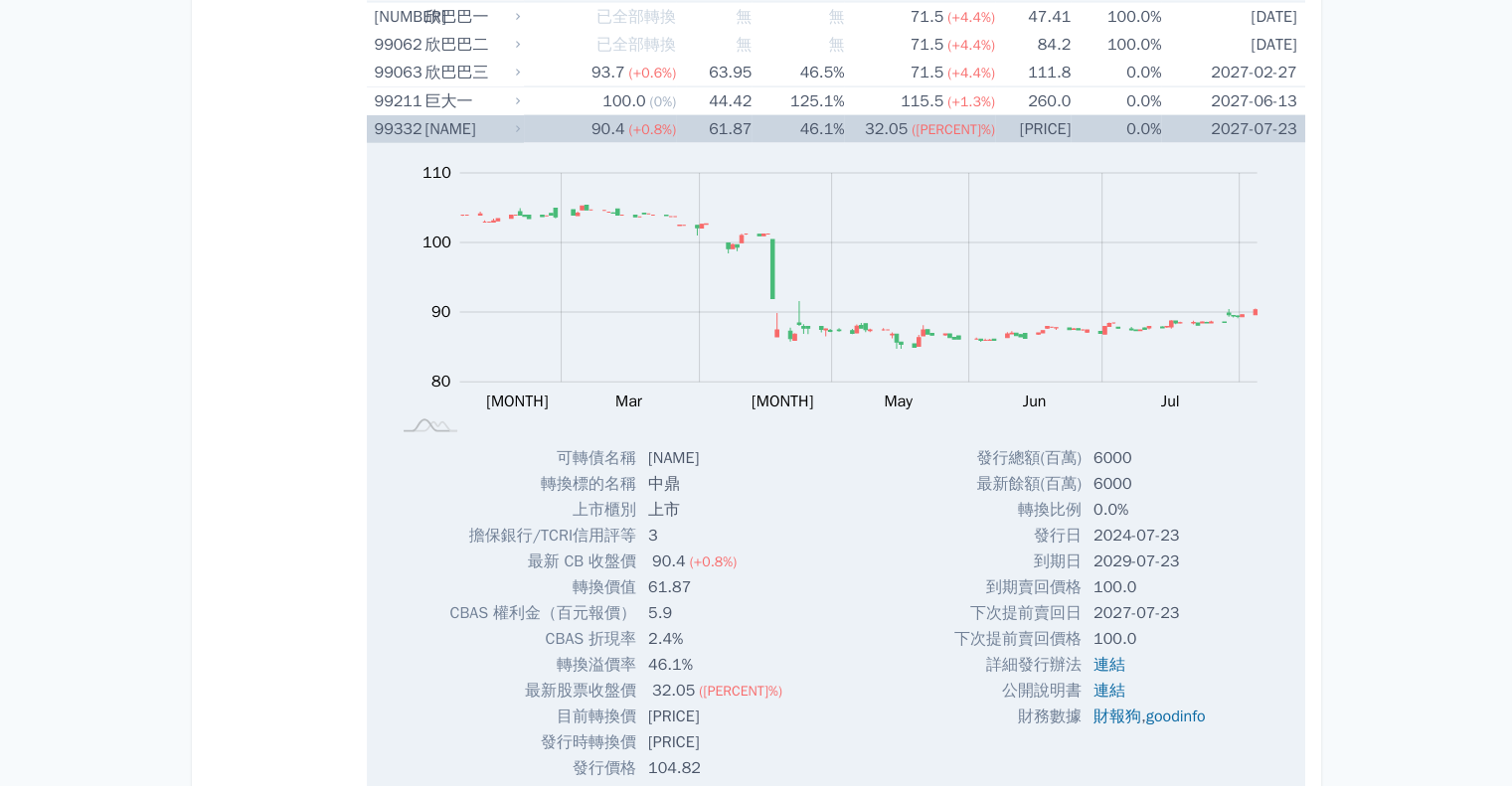 click 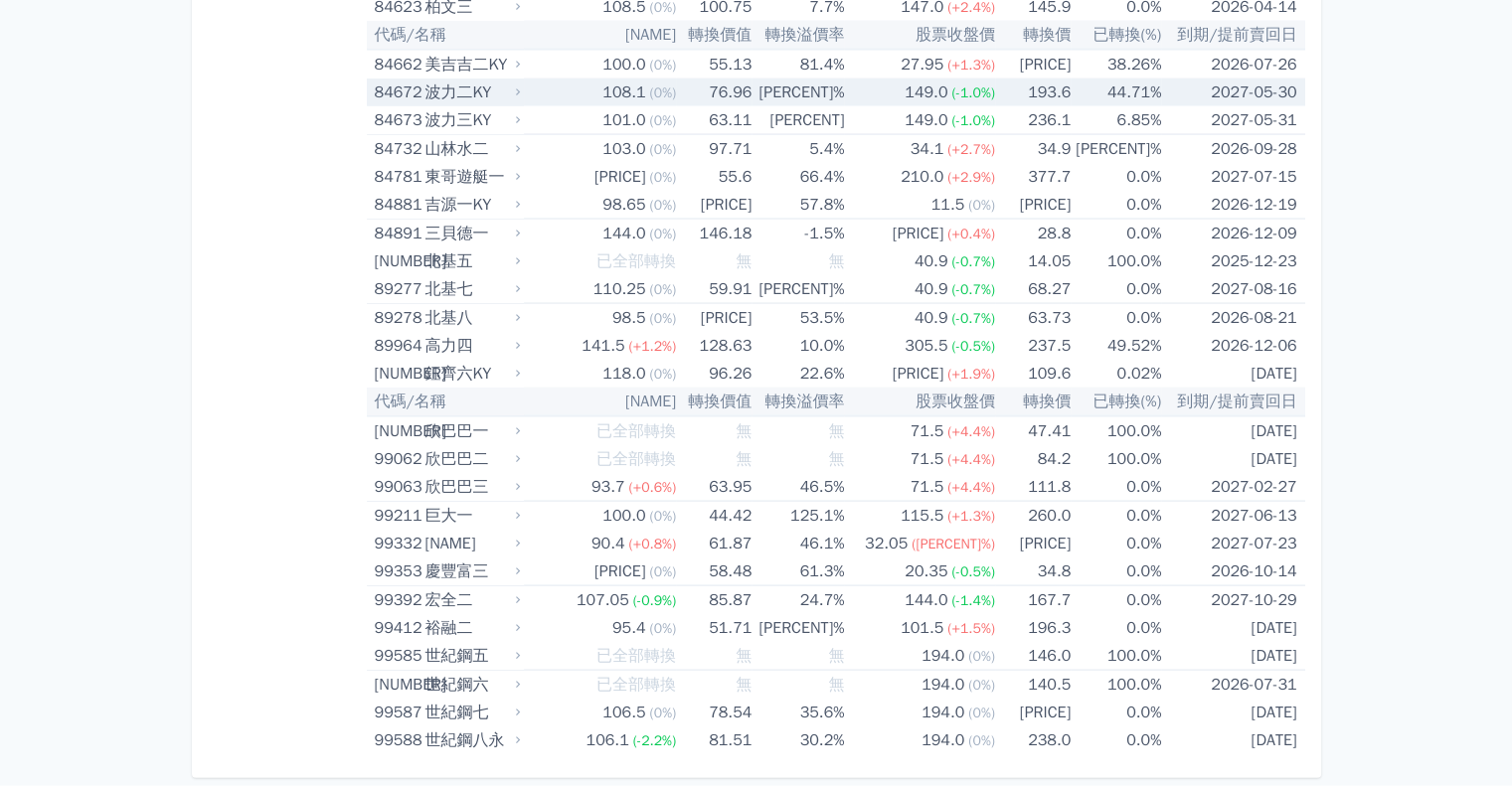 scroll, scrollTop: 11479, scrollLeft: 0, axis: vertical 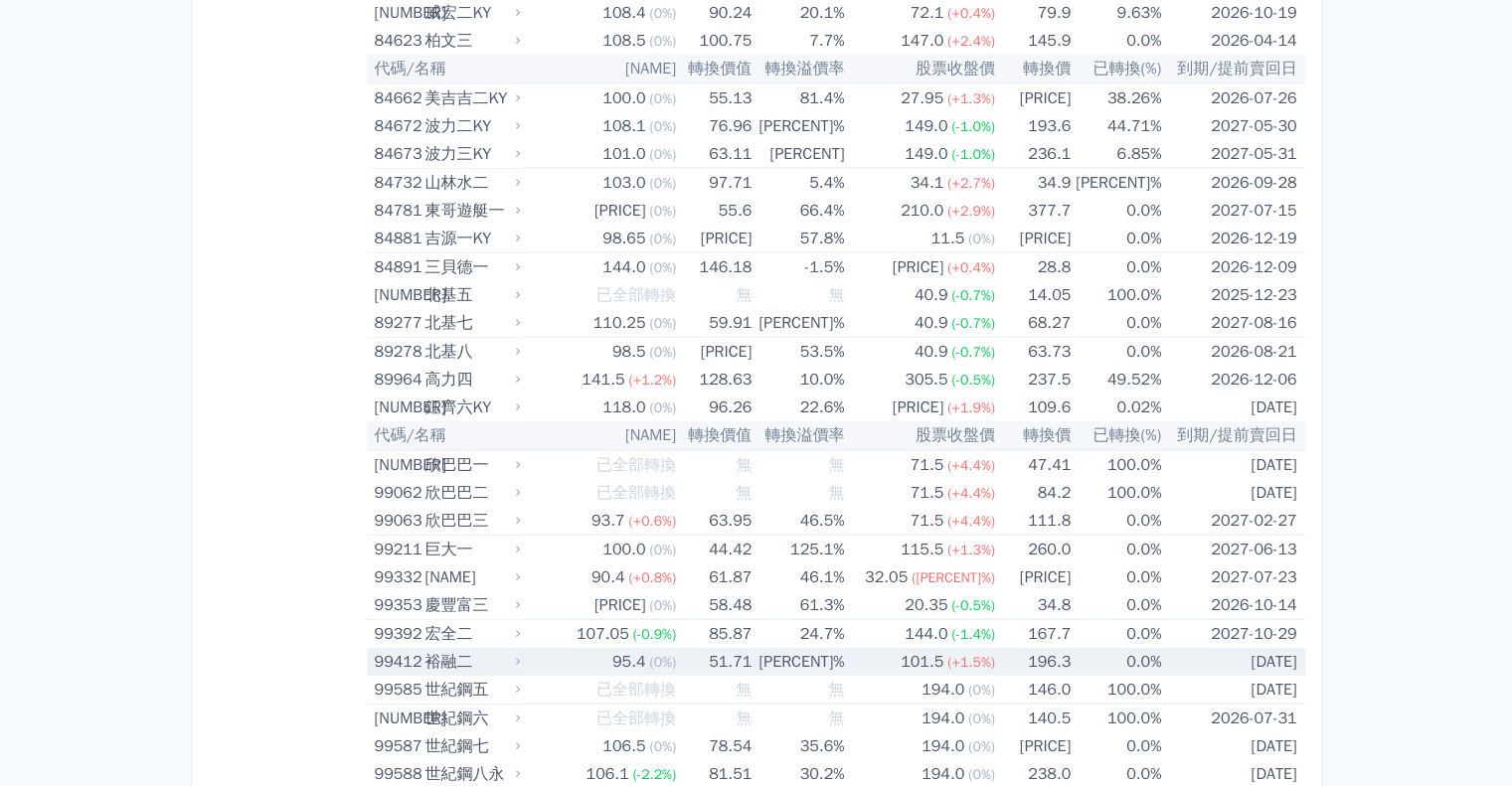 click on "裕融二" at bounding box center [470, 662] 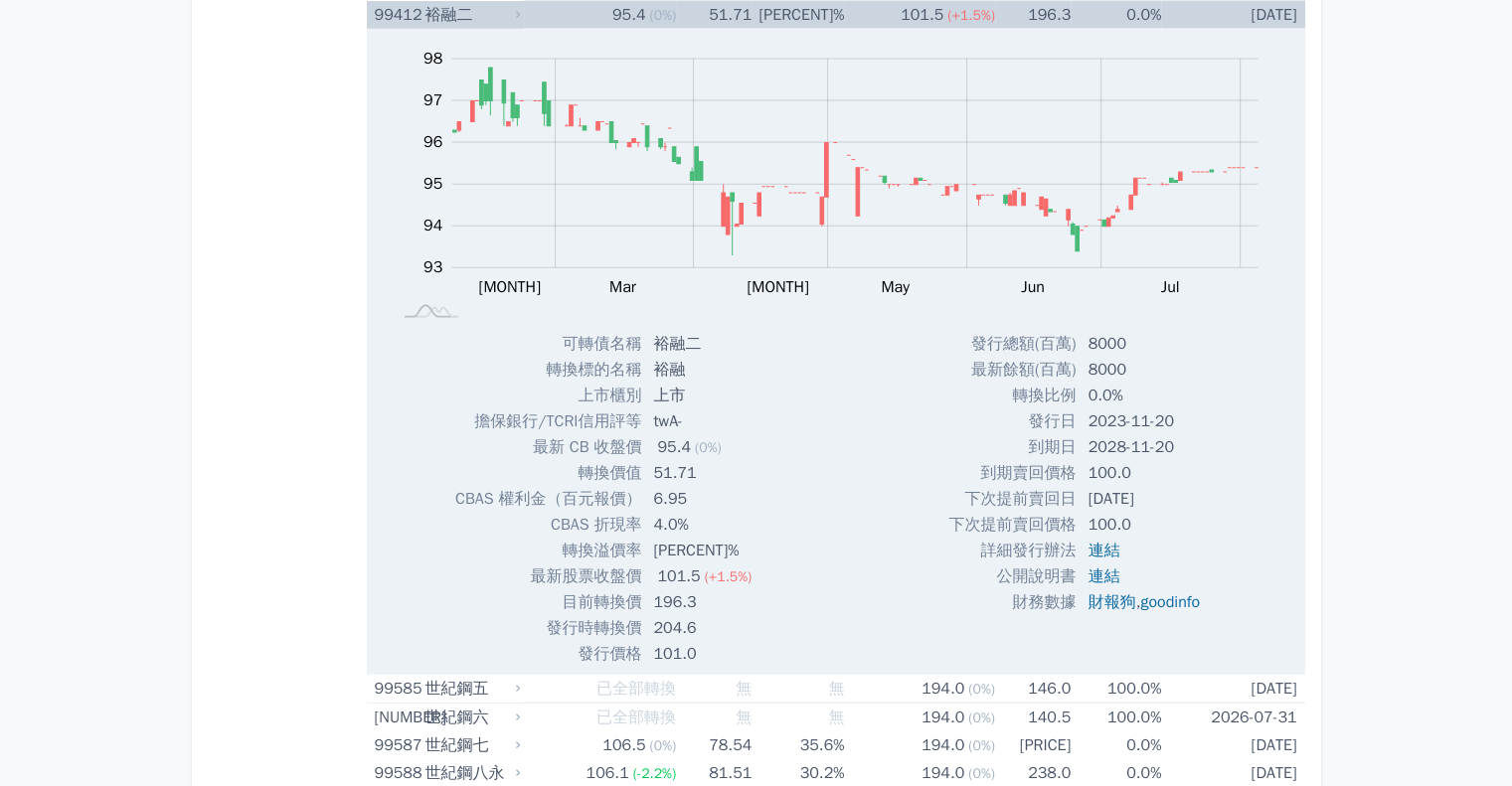 scroll, scrollTop: 11828, scrollLeft: 0, axis: vertical 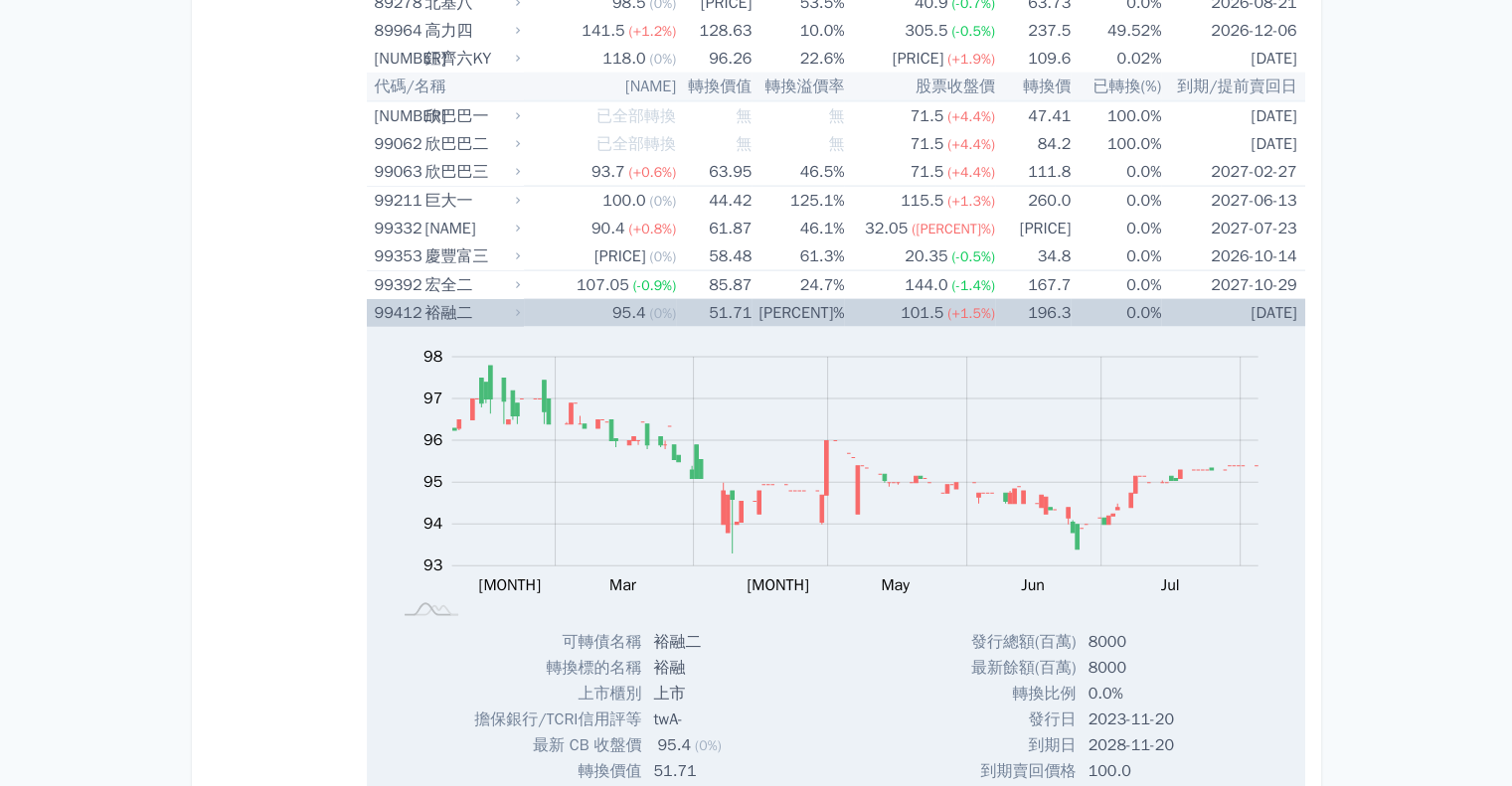 click 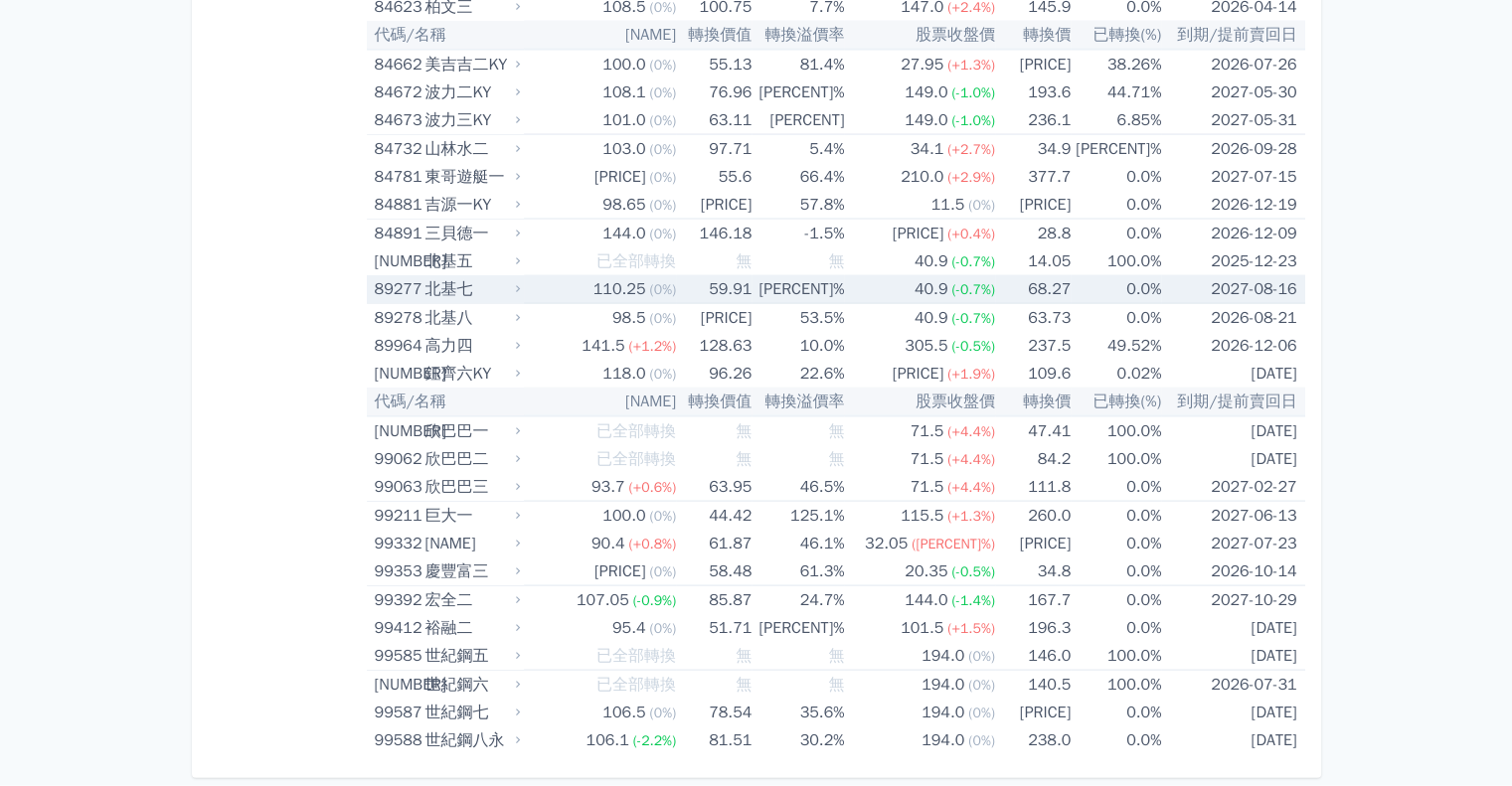 scroll, scrollTop: 11479, scrollLeft: 0, axis: vertical 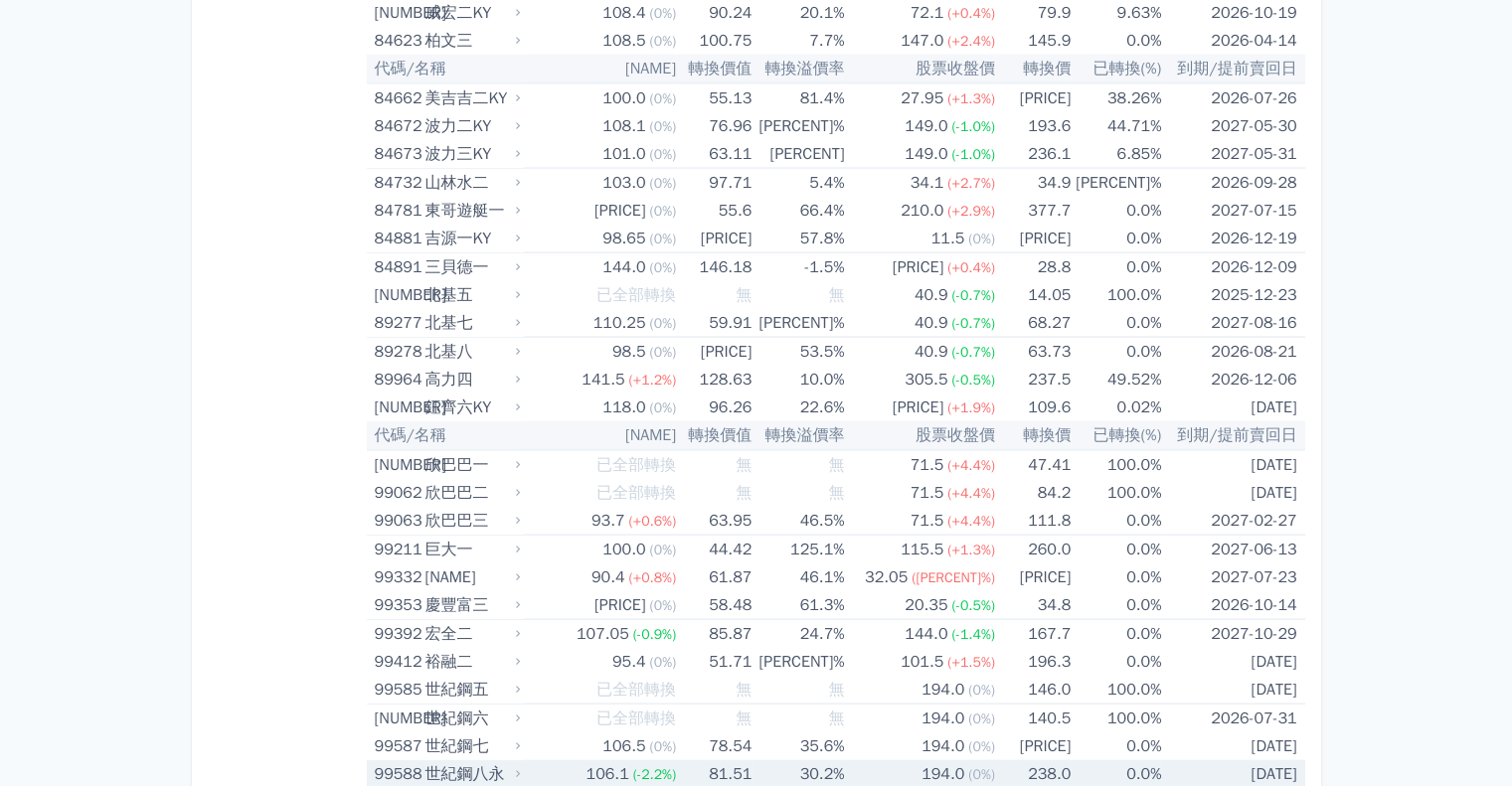 click 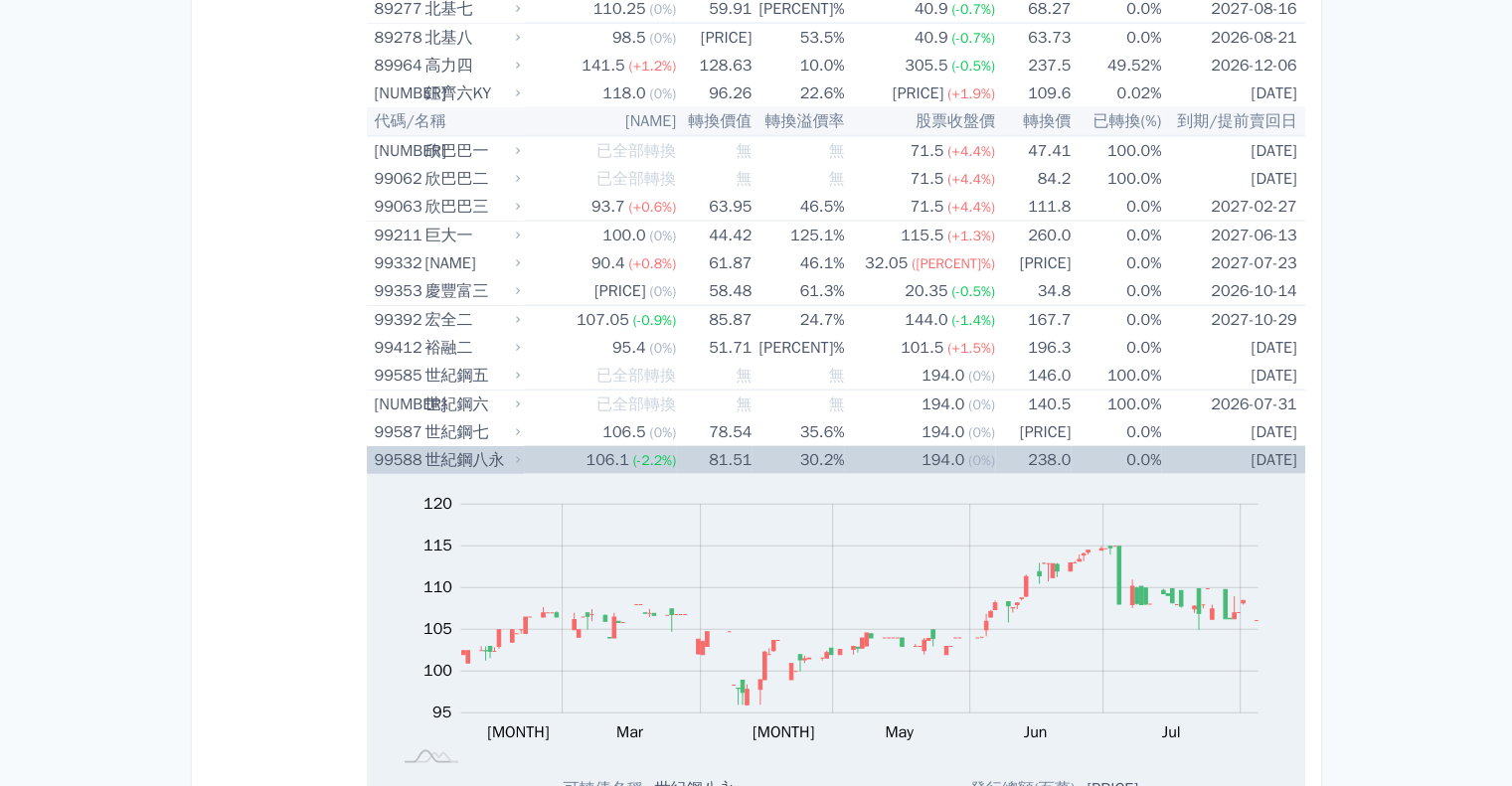 scroll, scrollTop: 11828, scrollLeft: 0, axis: vertical 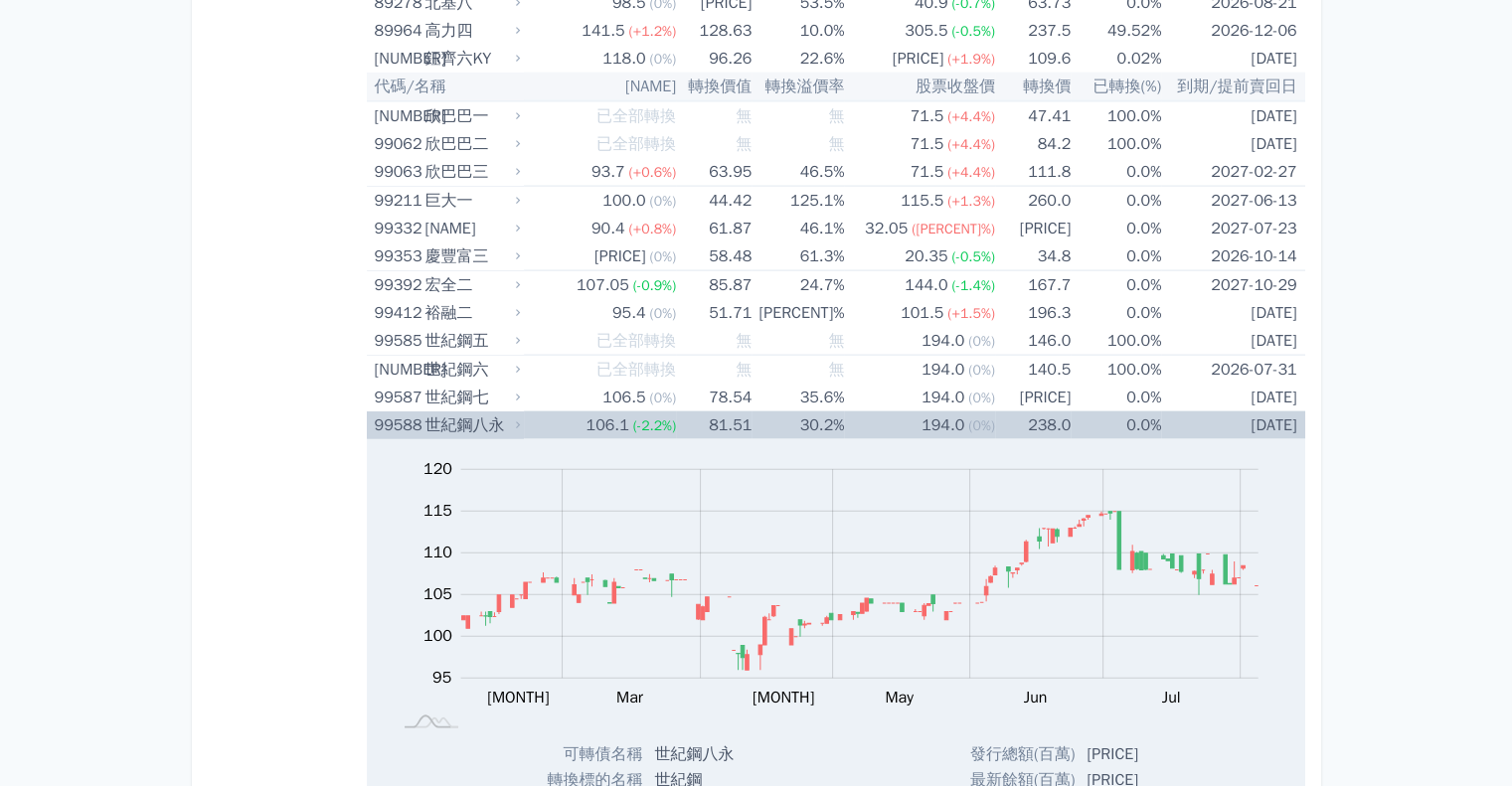 click on "99588
世紀鋼八永" at bounding box center (449, 425) 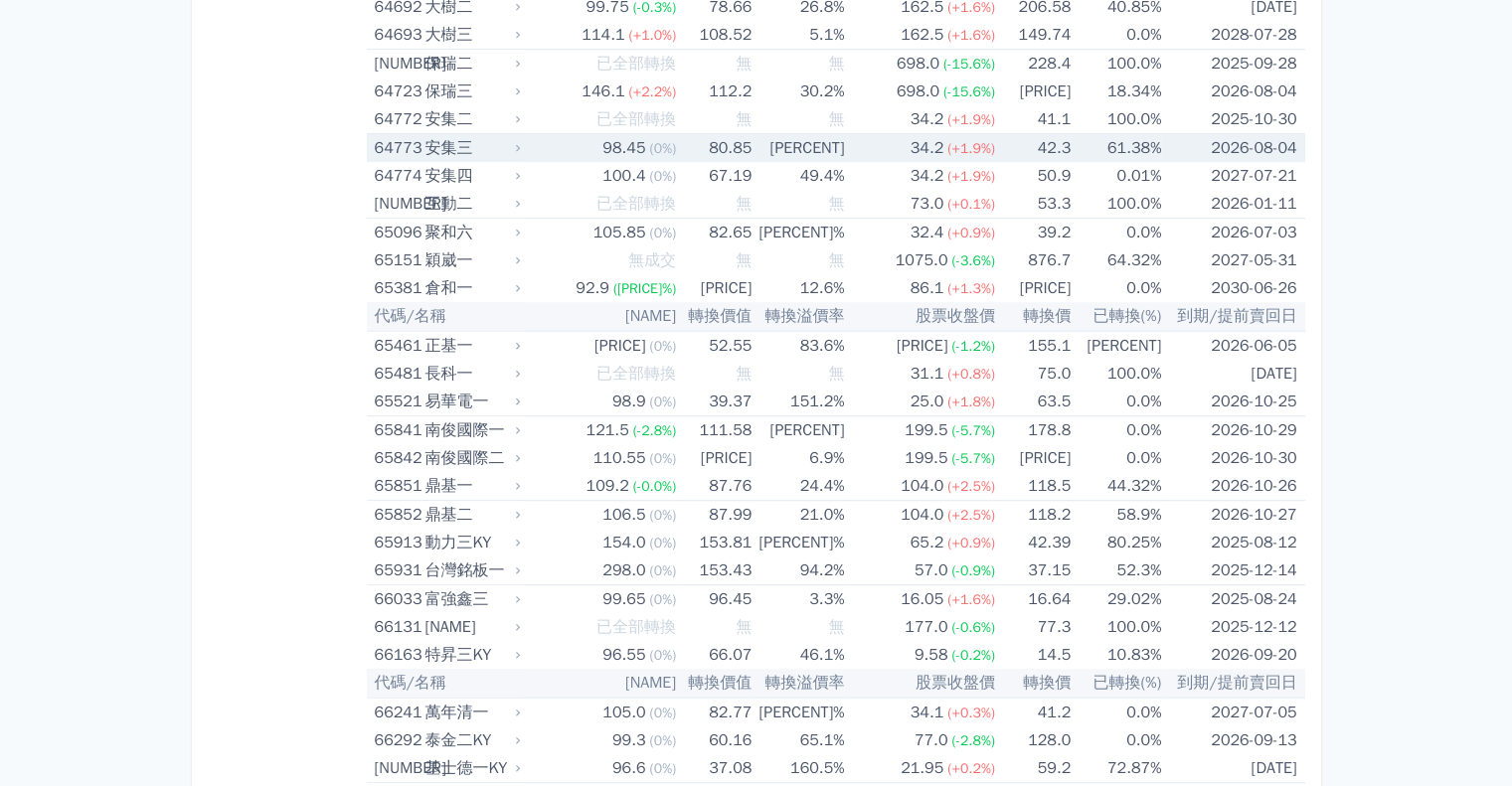 scroll, scrollTop: 8796, scrollLeft: 0, axis: vertical 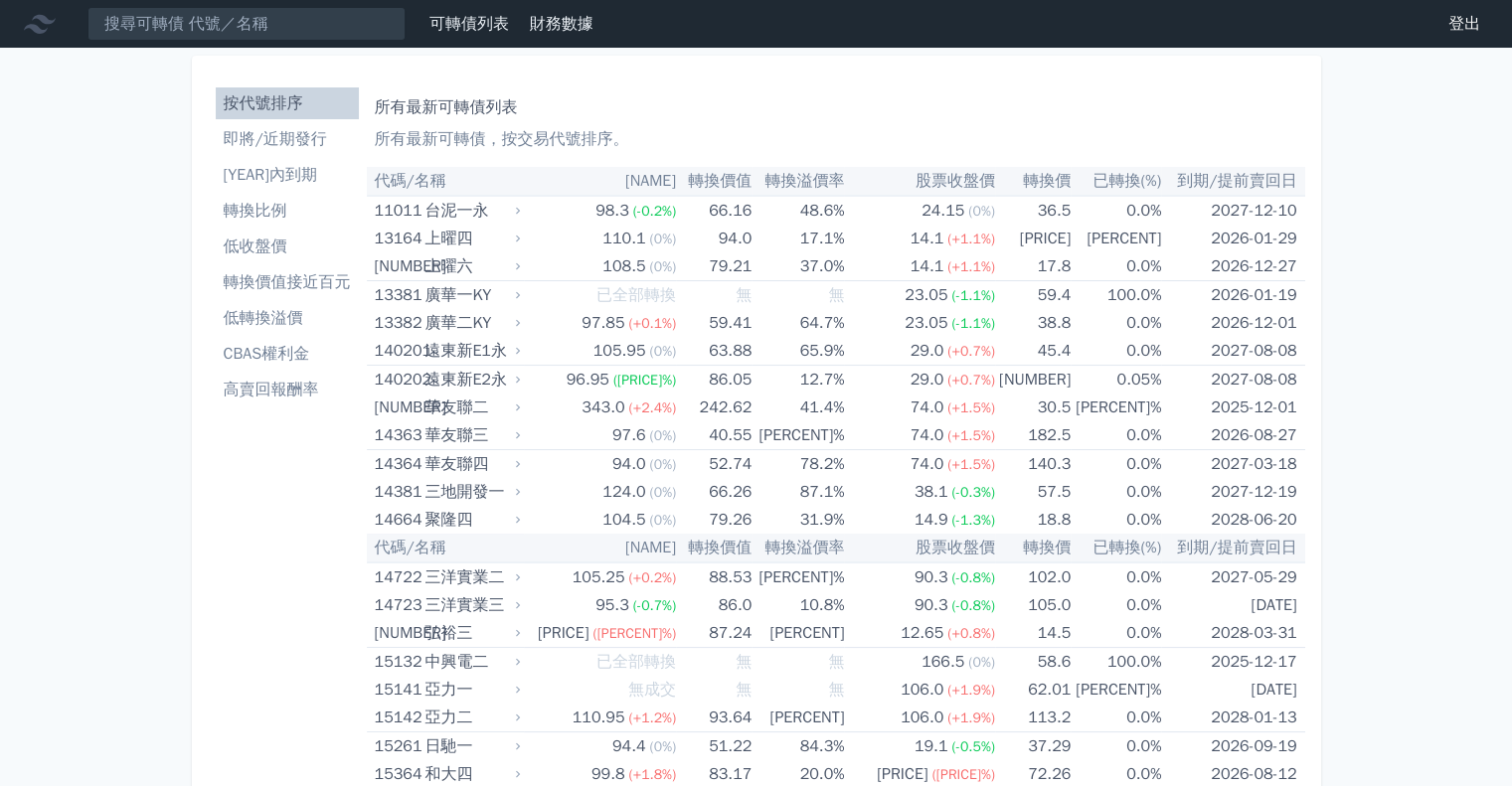 click on "可轉債列表" at bounding box center (469, 24) 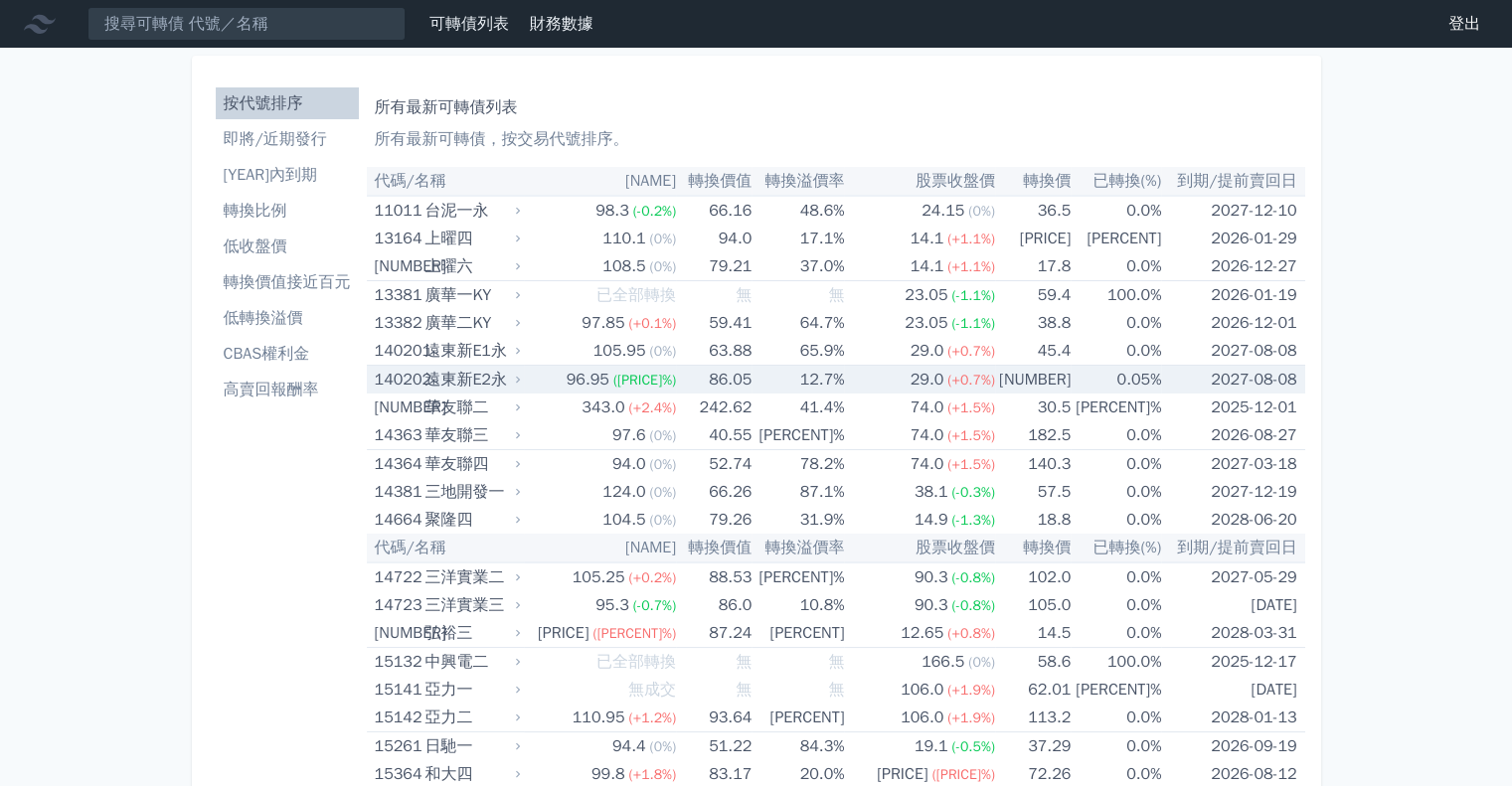 click on "遠東新E2永" at bounding box center [470, 380] 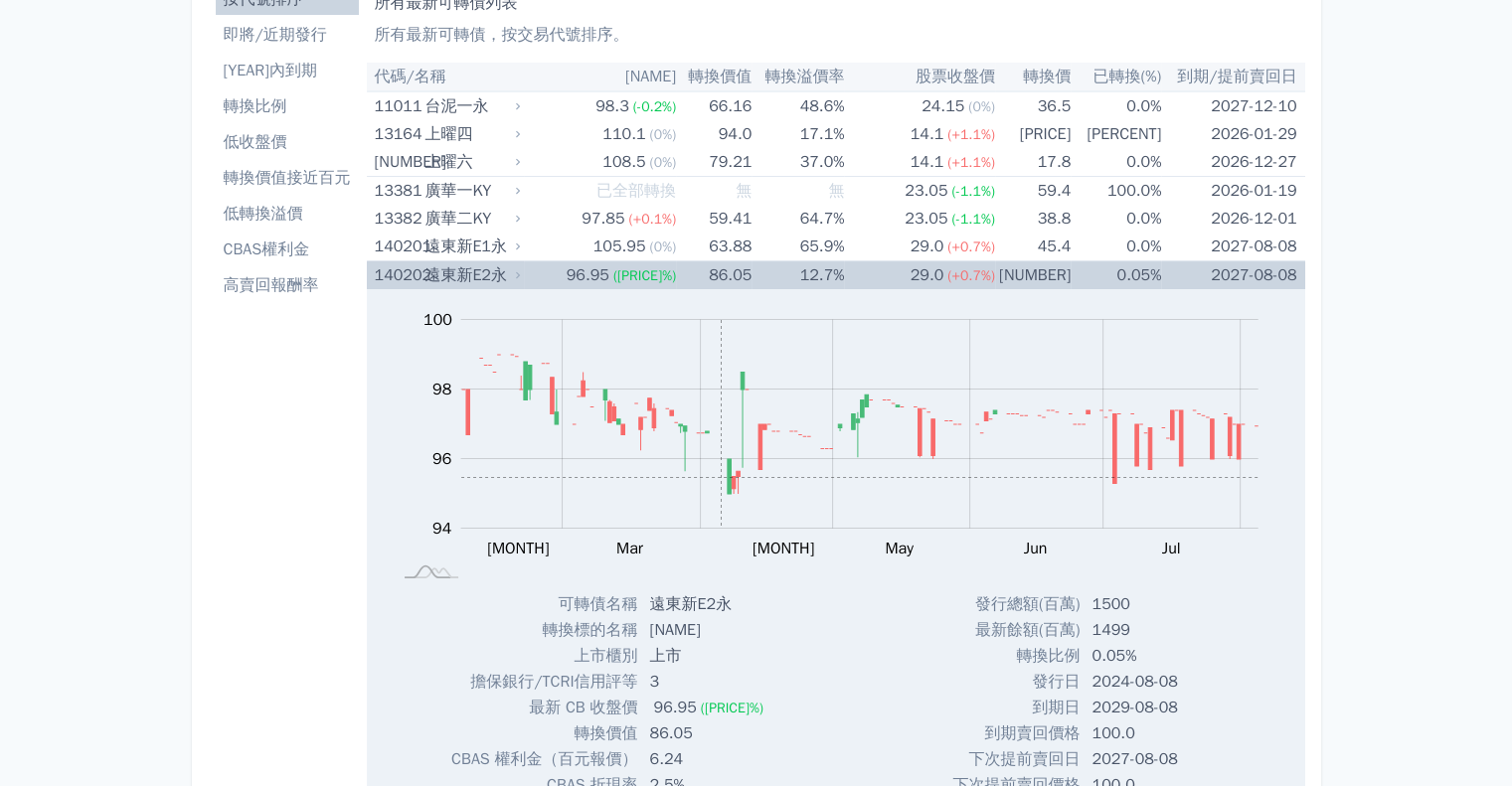 scroll, scrollTop: 0, scrollLeft: 0, axis: both 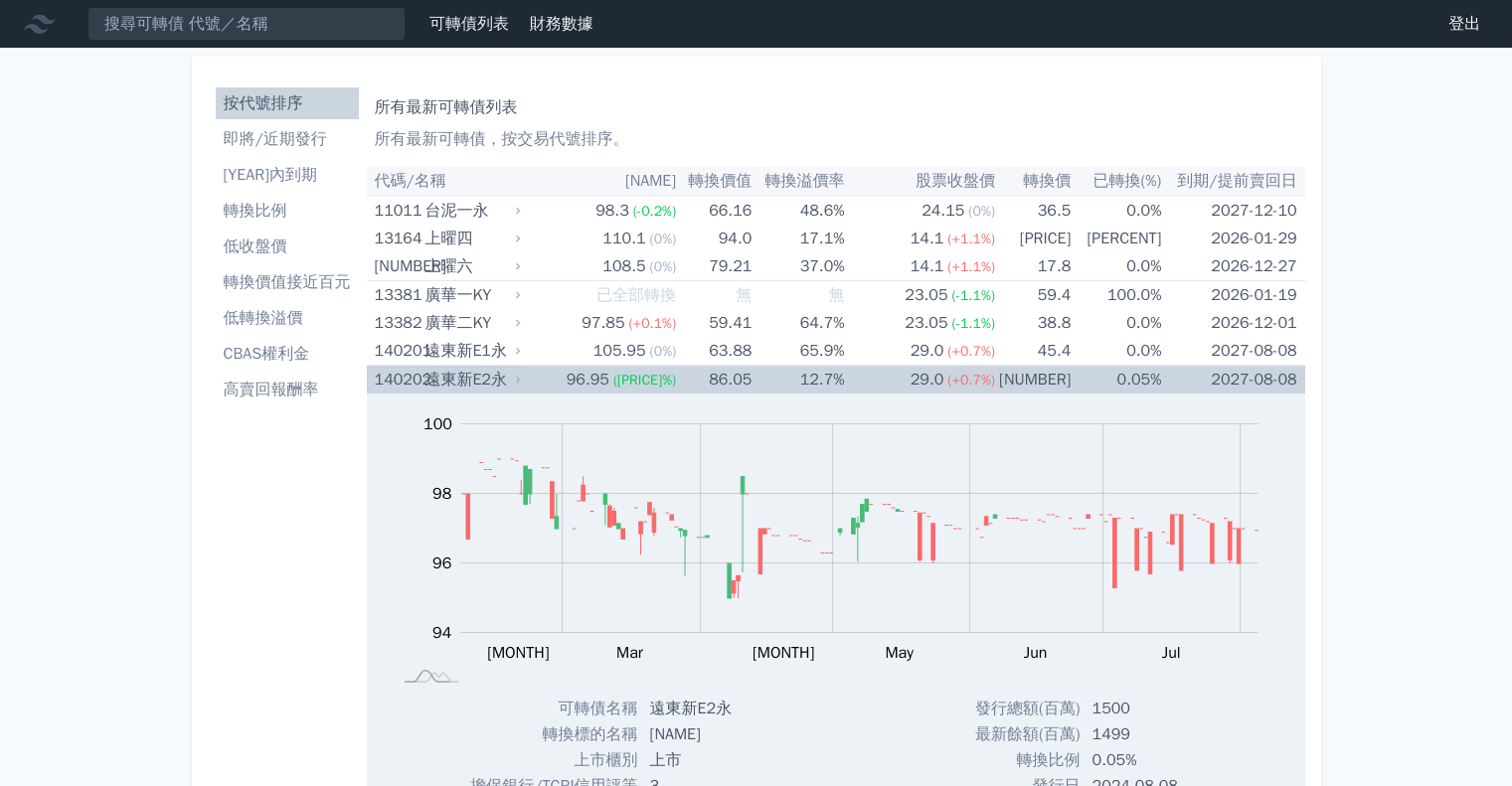 click 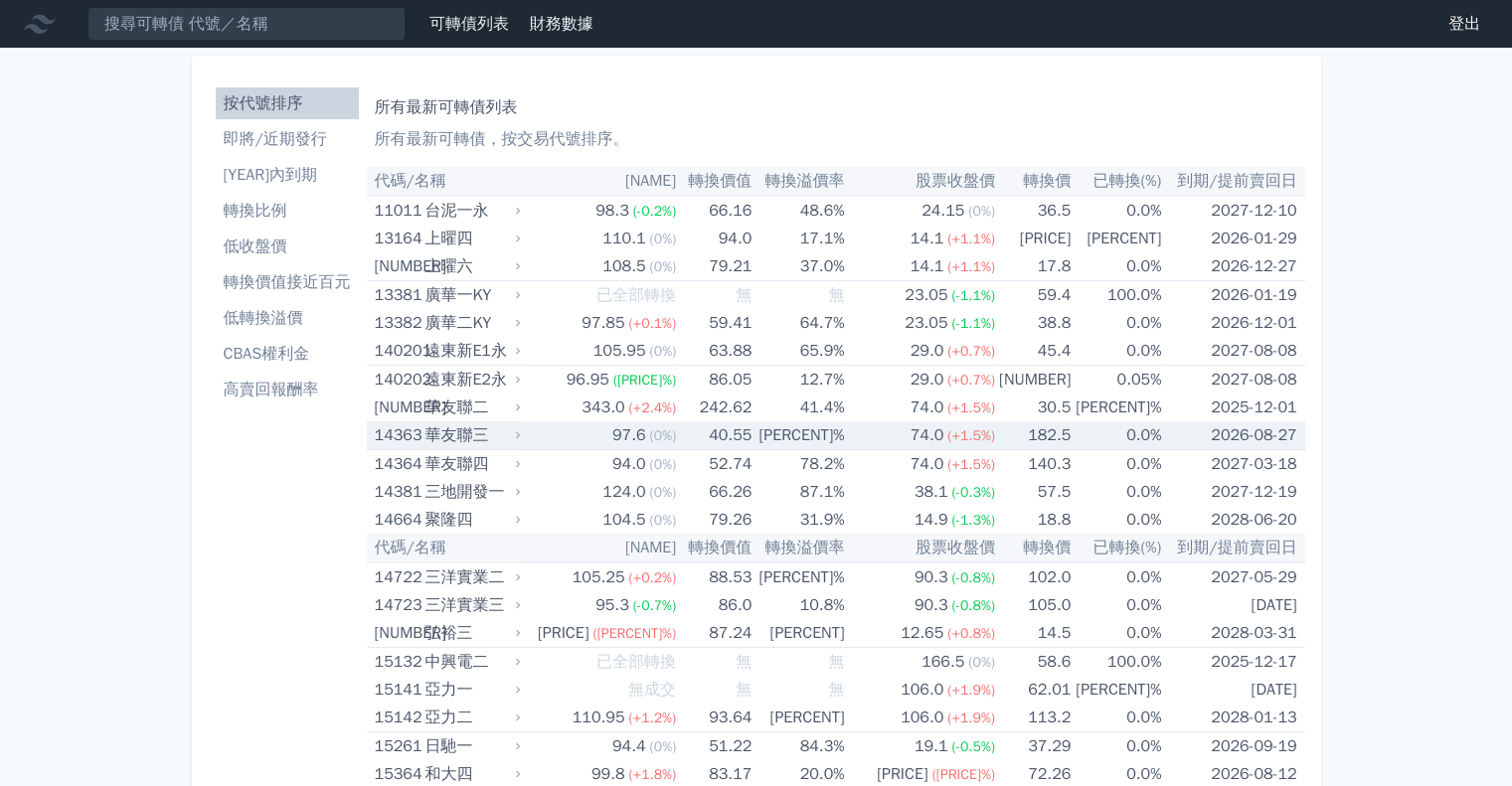 scroll, scrollTop: 298, scrollLeft: 0, axis: vertical 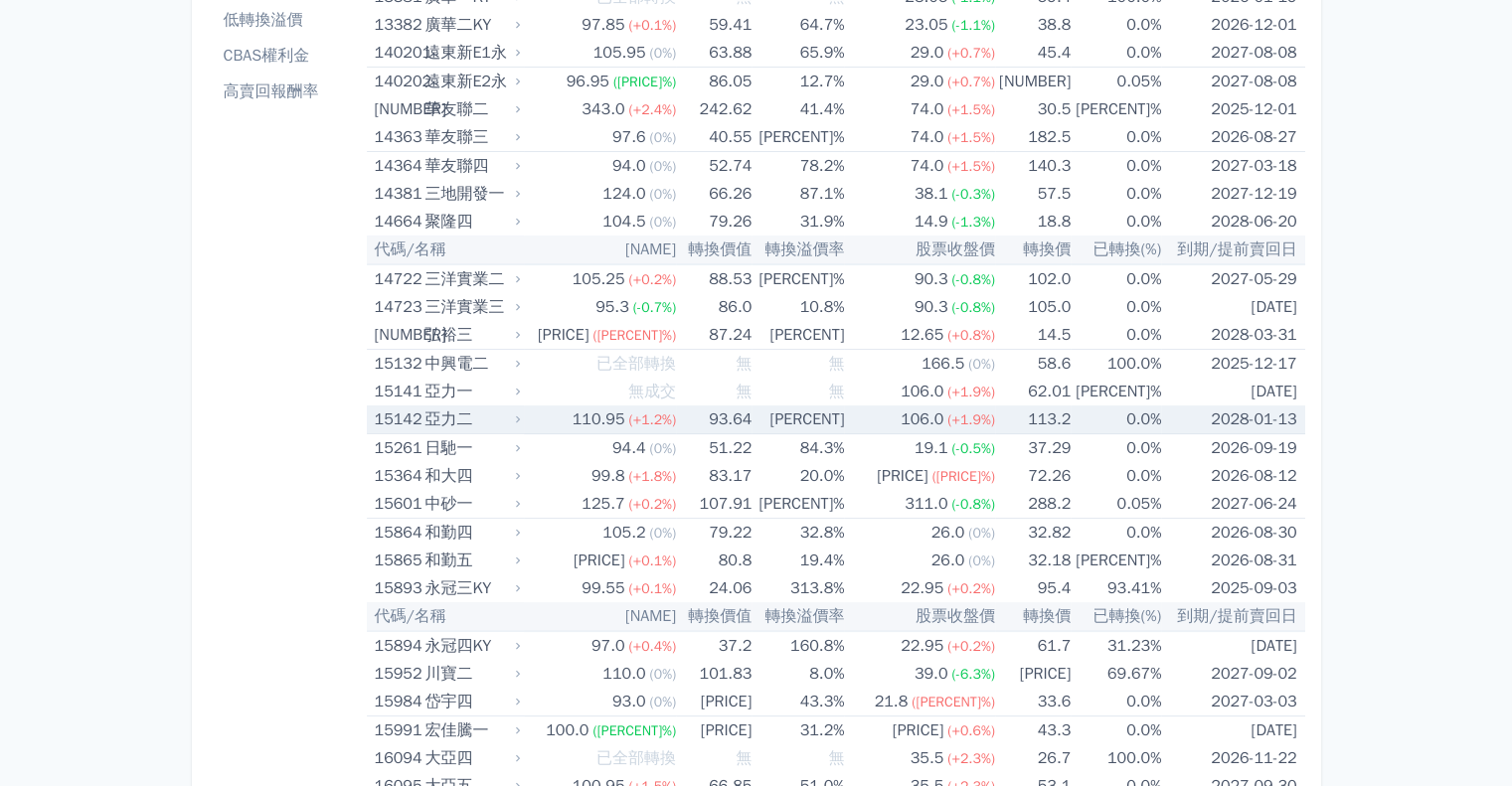 click on "亞力二" at bounding box center (470, 419) 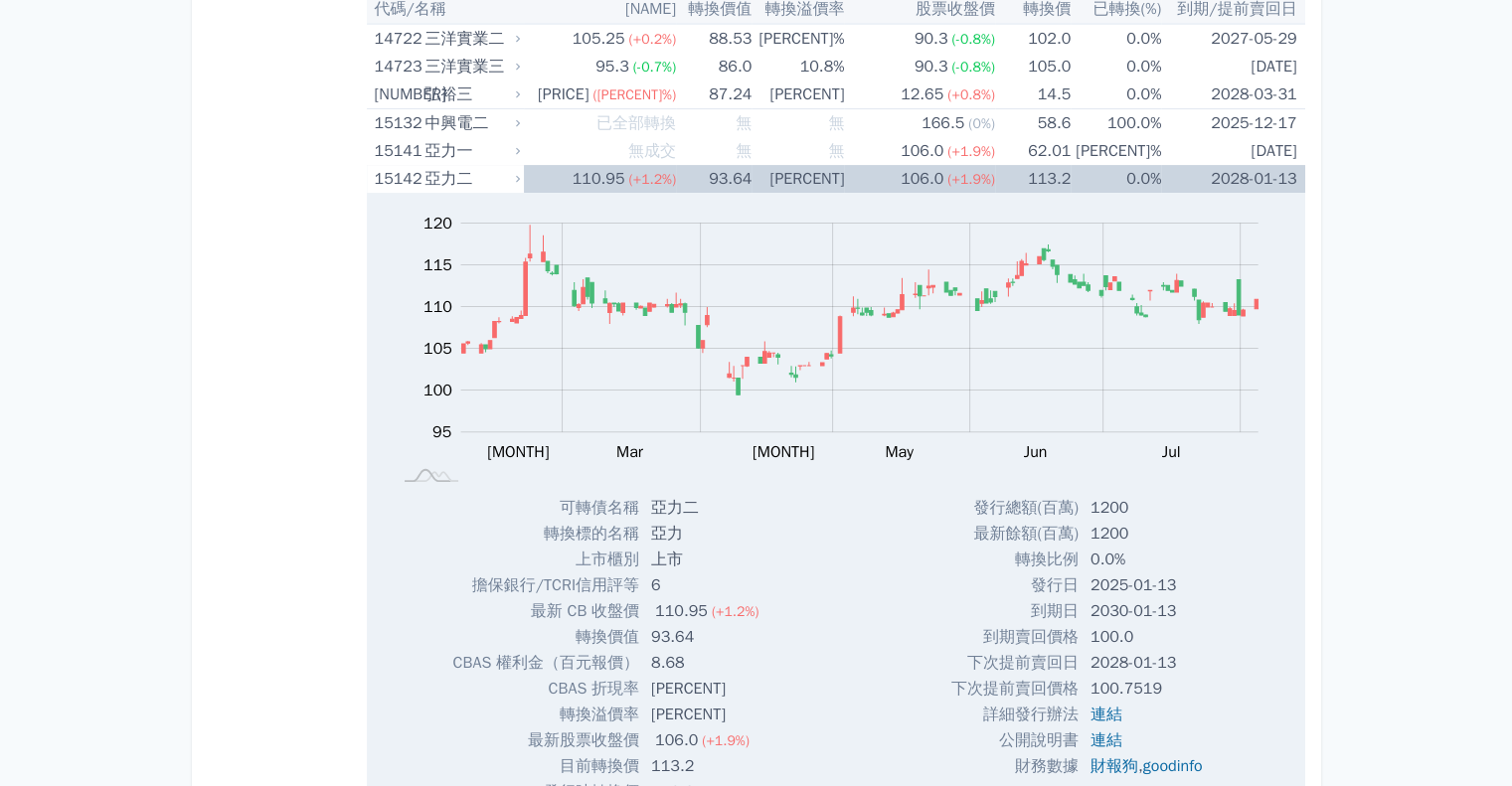 scroll, scrollTop: 397, scrollLeft: 0, axis: vertical 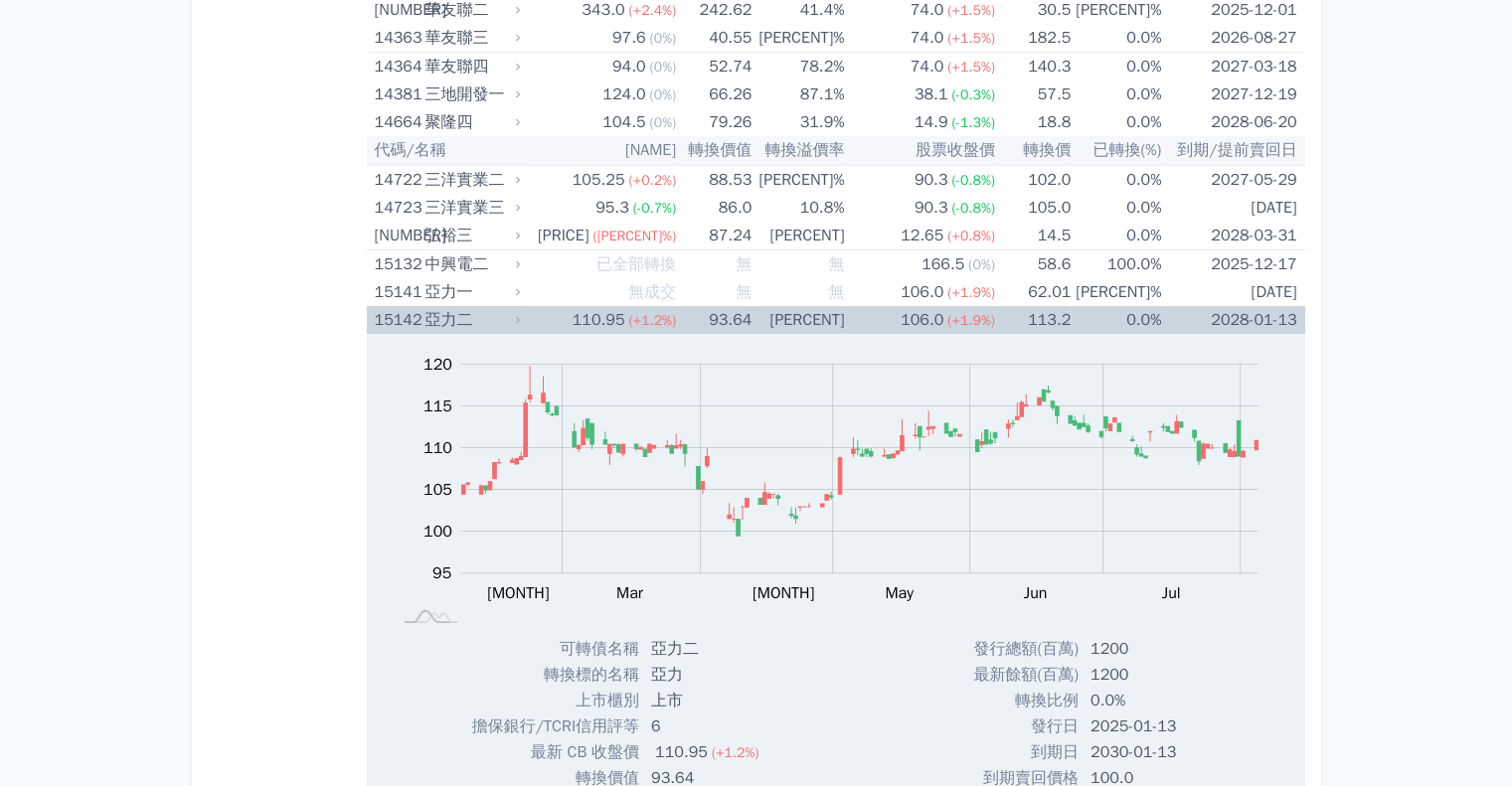 click 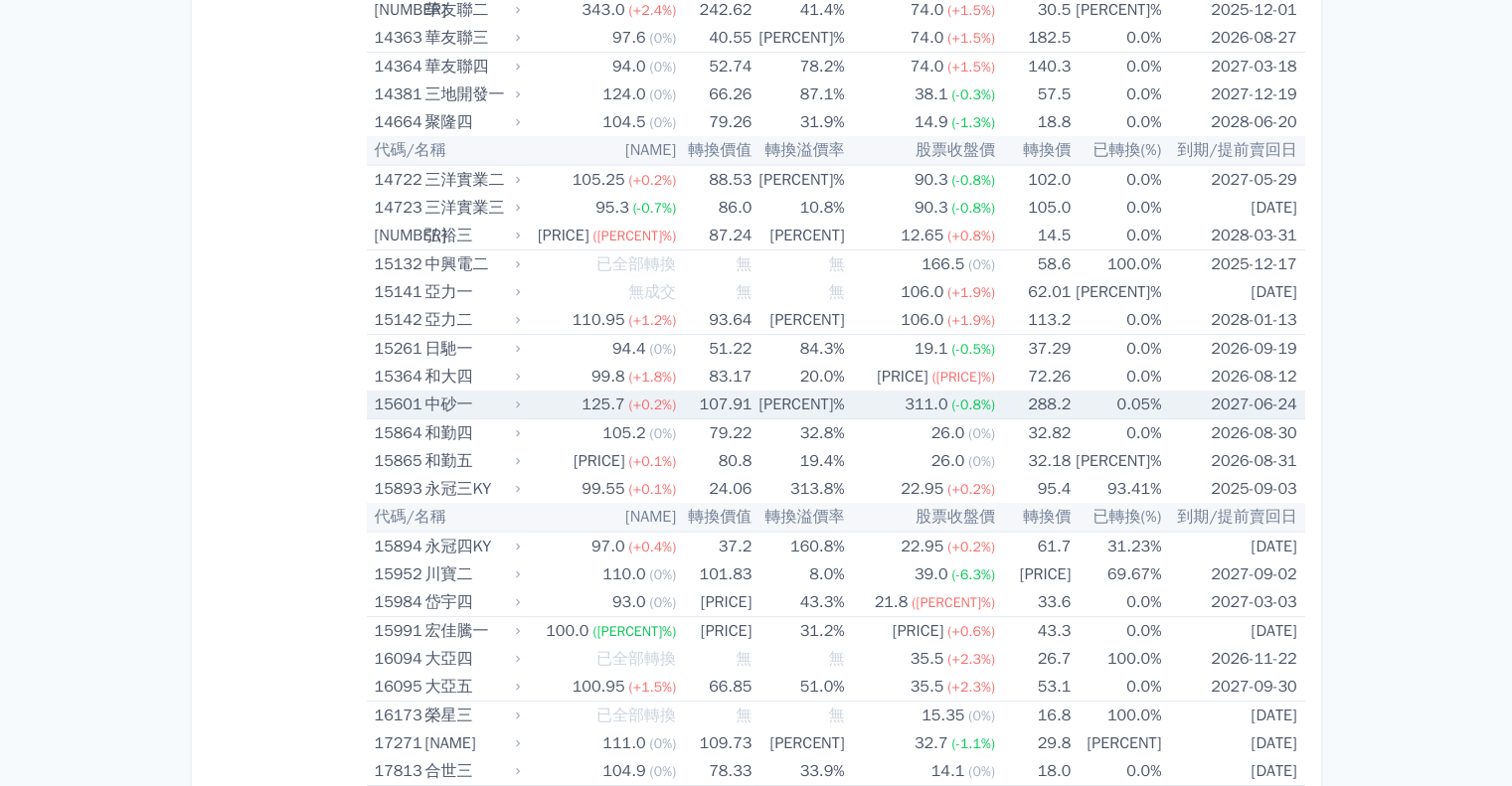 click on "中砂一" at bounding box center [470, 404] 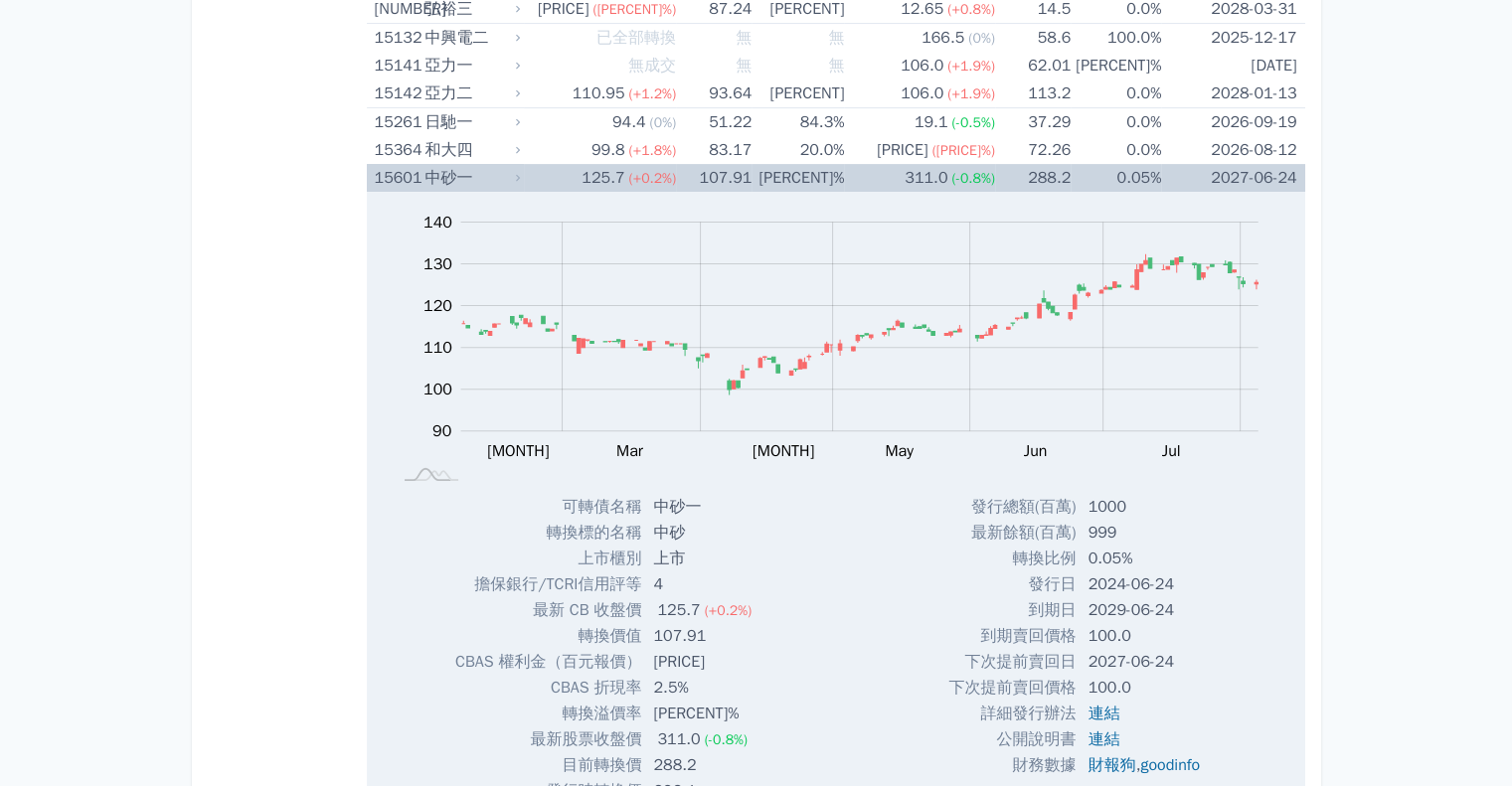scroll, scrollTop: 497, scrollLeft: 0, axis: vertical 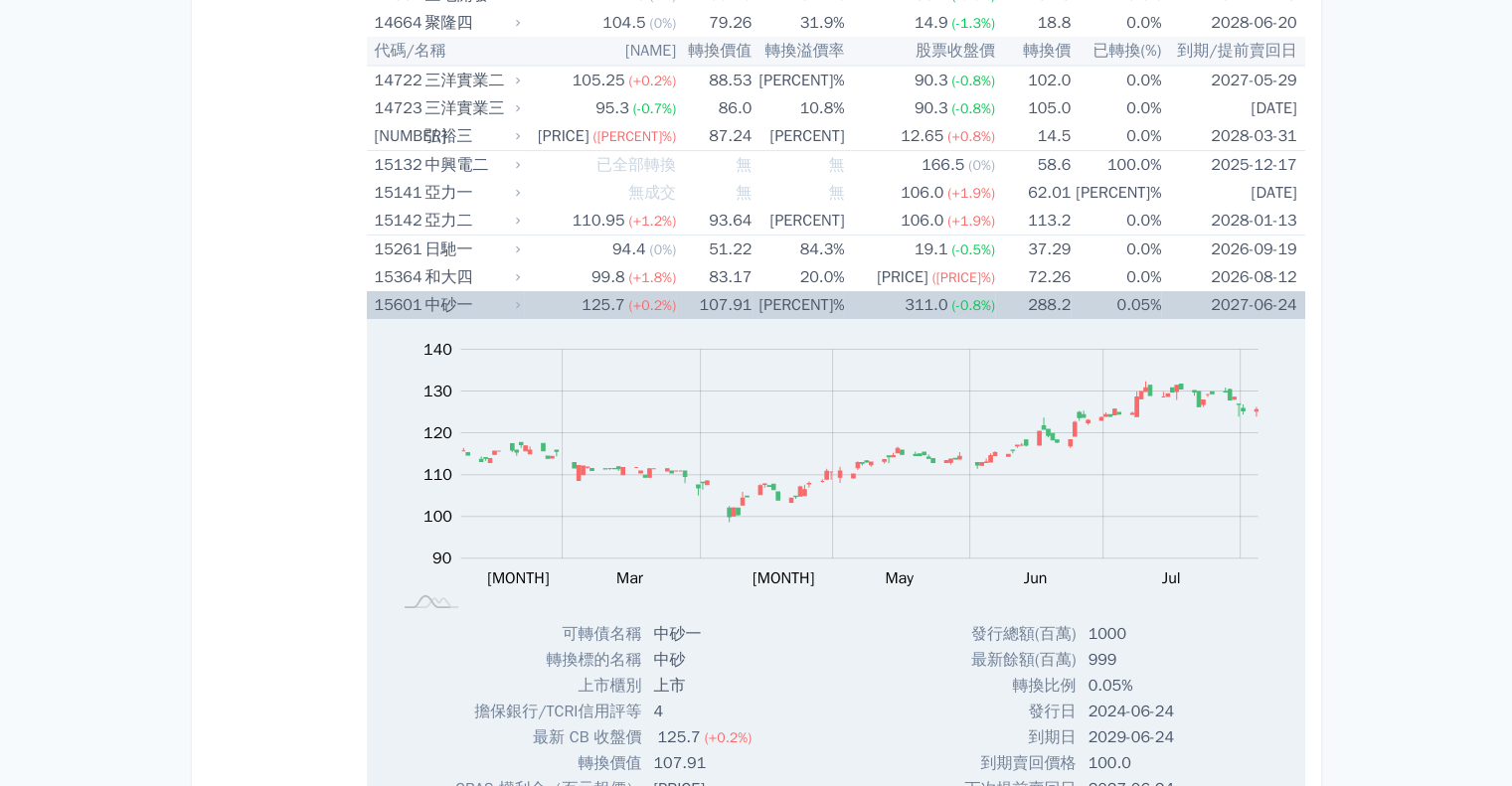 click 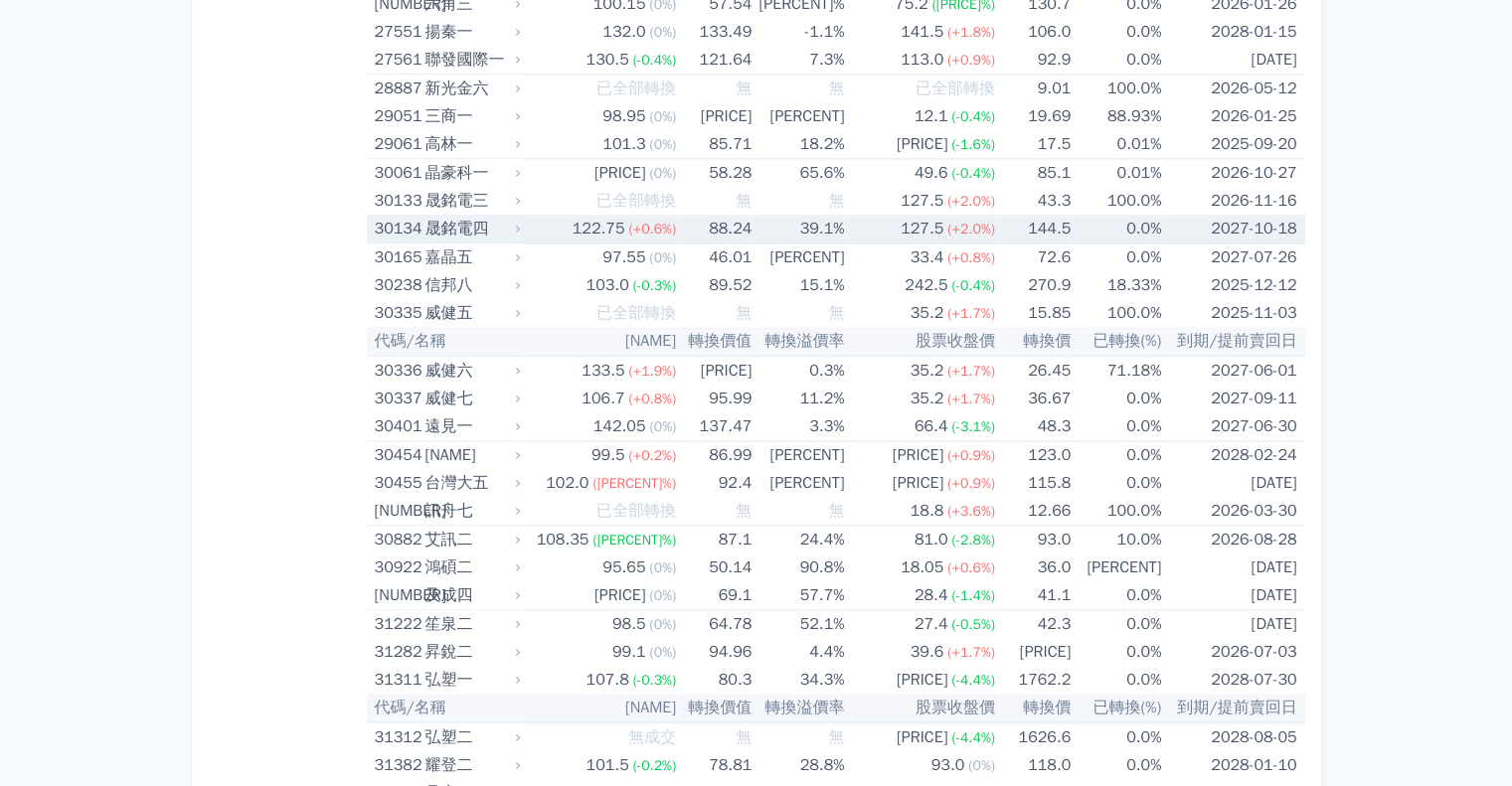 scroll, scrollTop: 2882, scrollLeft: 0, axis: vertical 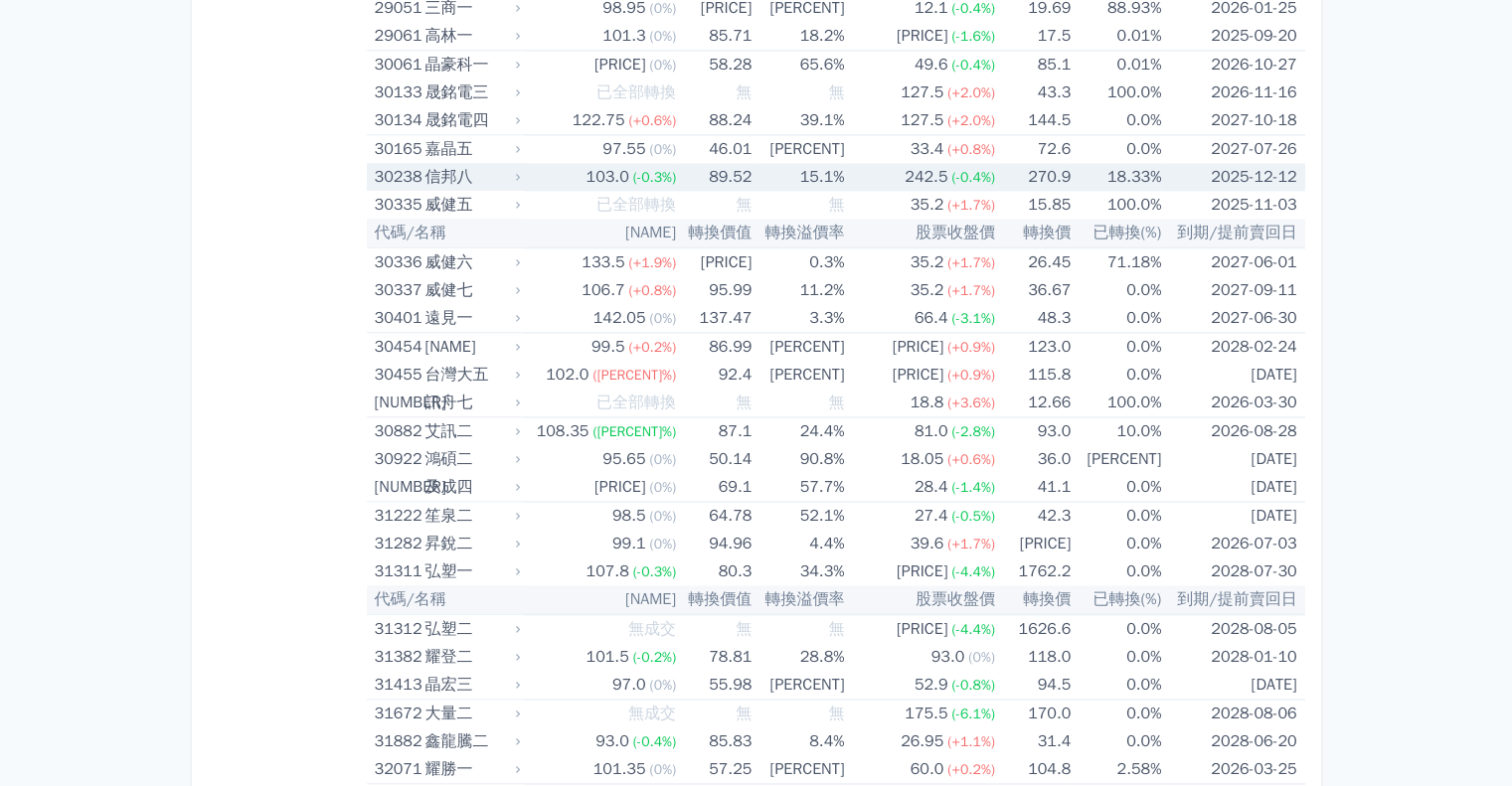 click on "信邦八" at bounding box center [470, 177] 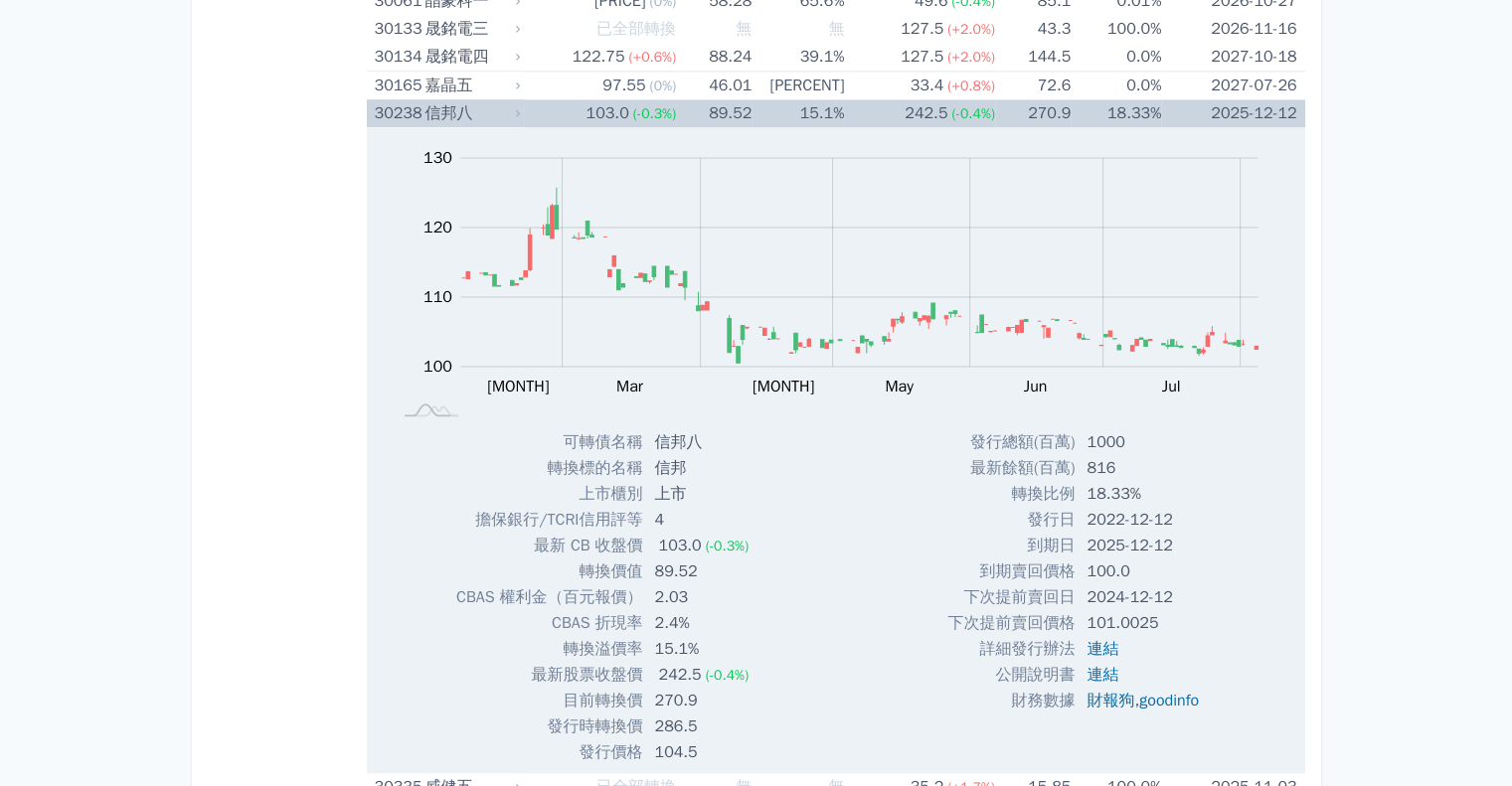 scroll, scrollTop: 2981, scrollLeft: 0, axis: vertical 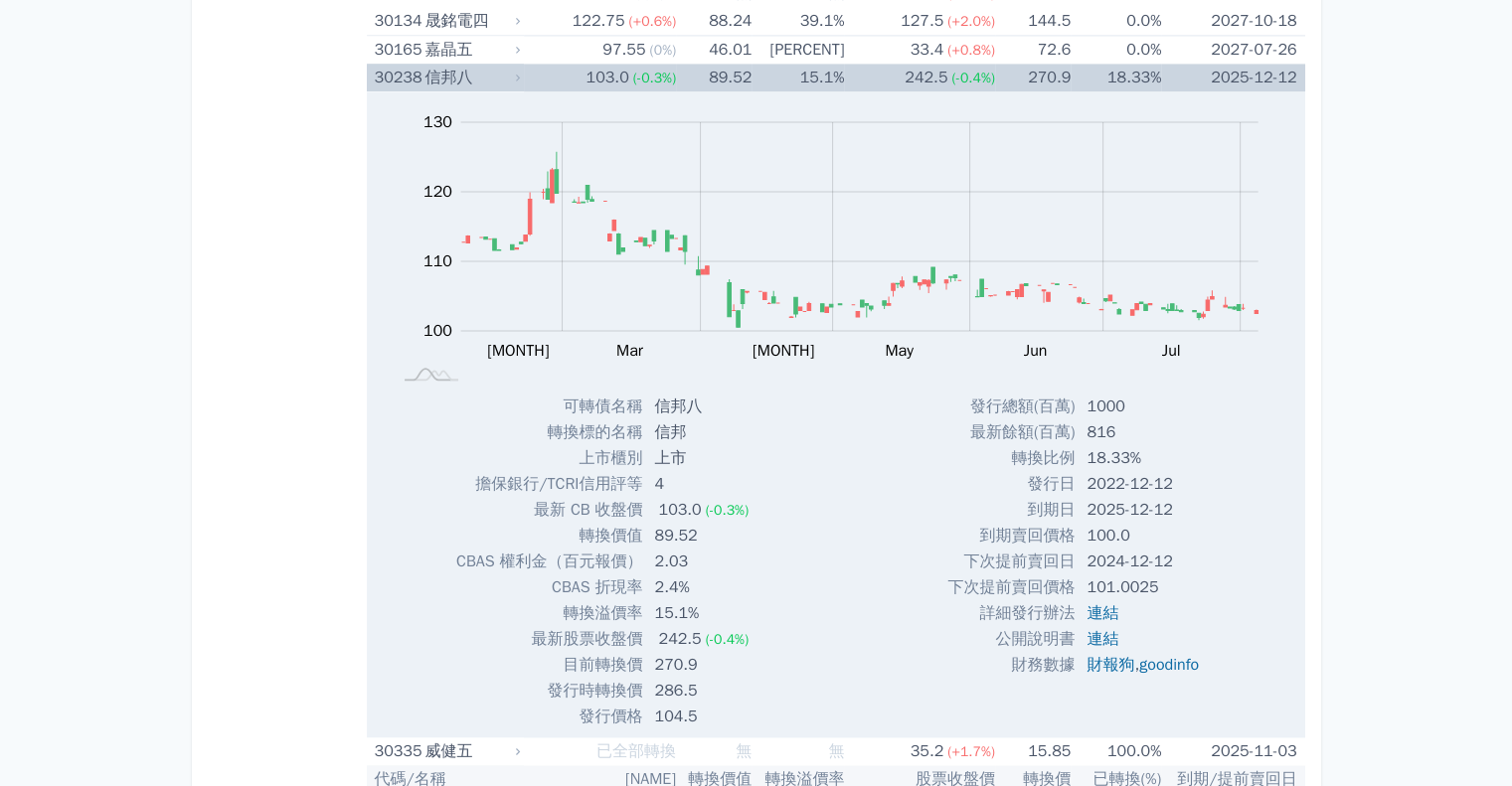 click on "信邦八" at bounding box center (470, 78) 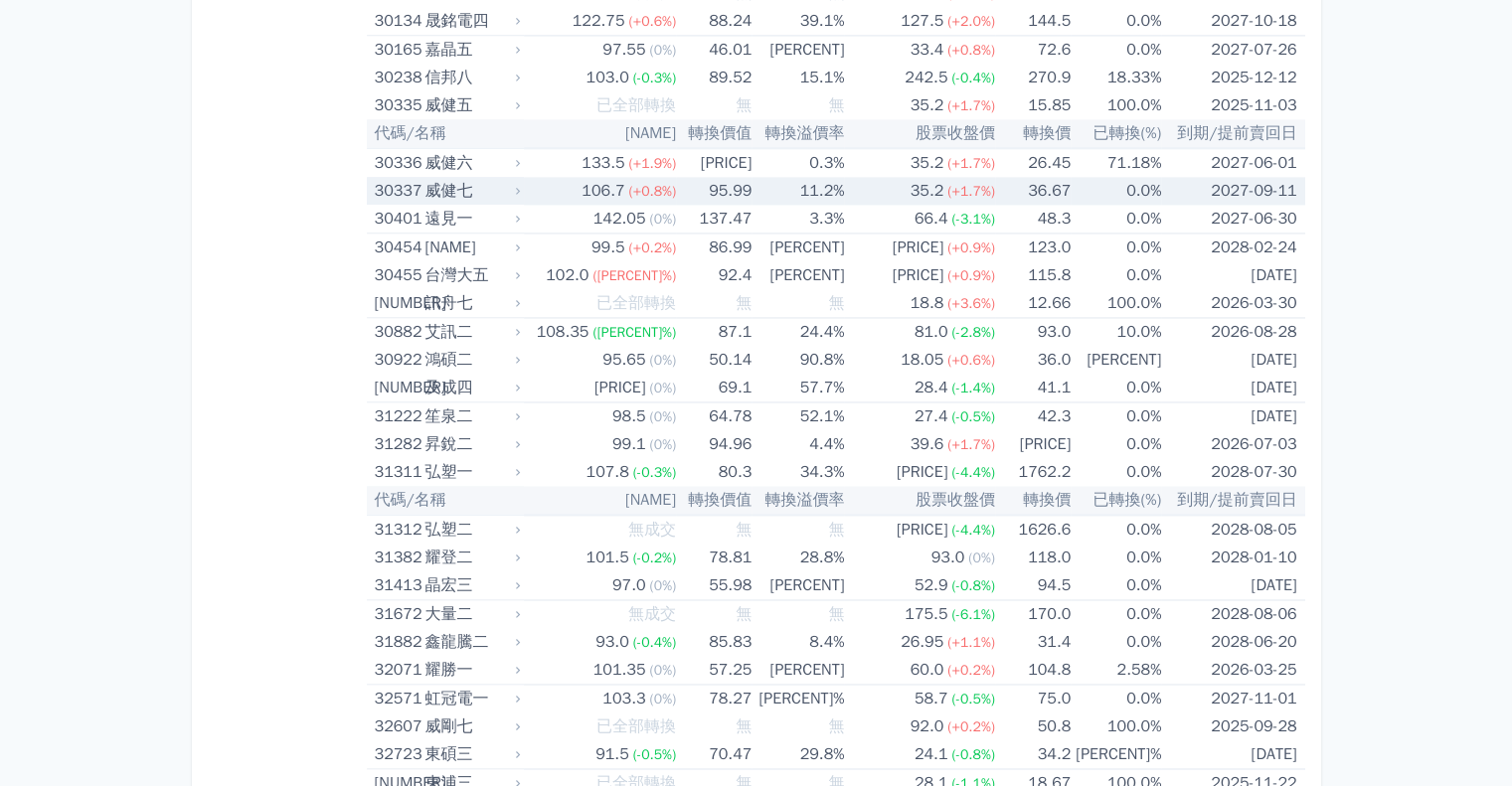 click on "威健七" at bounding box center (470, 191) 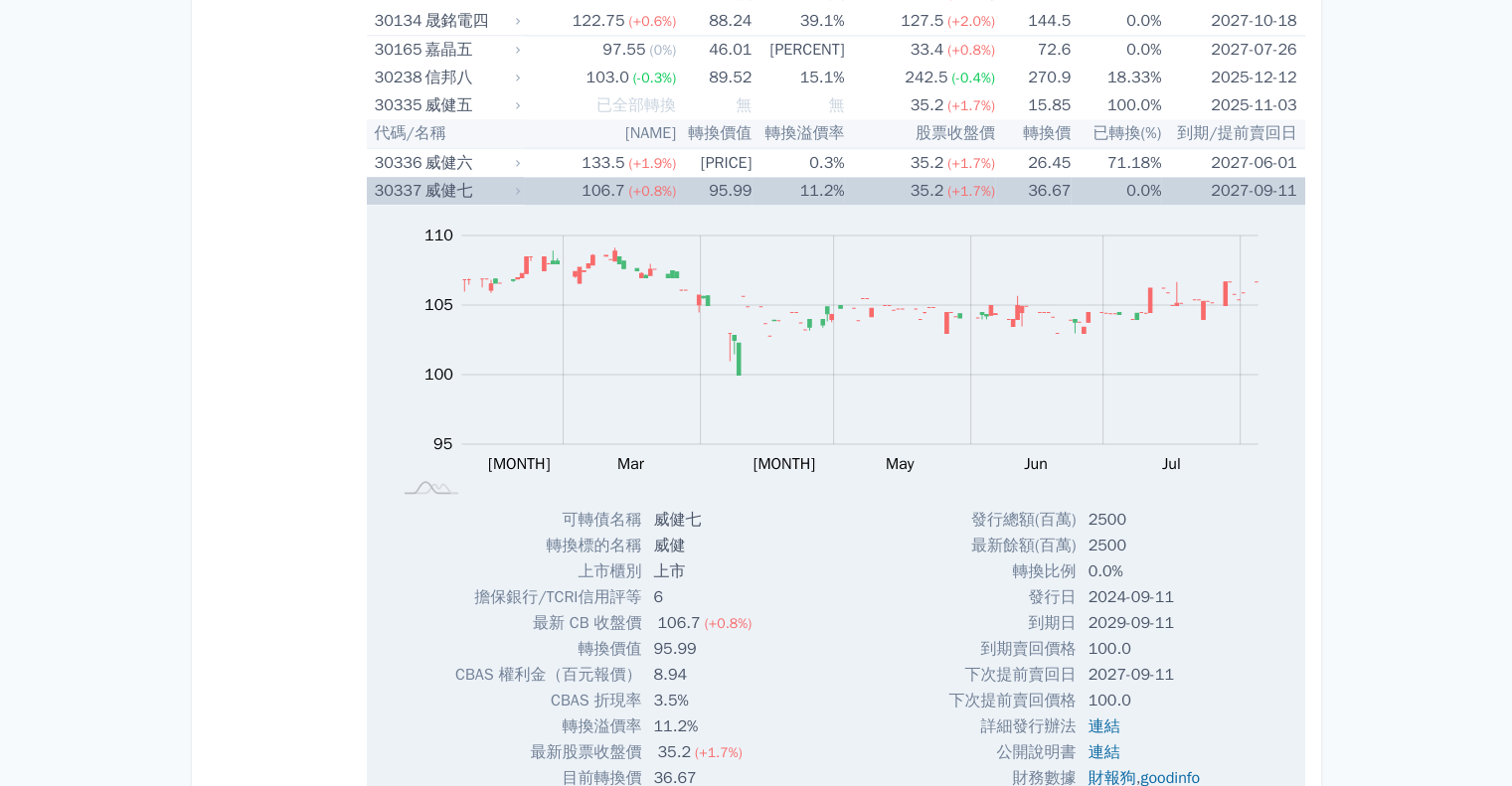 click on "威健七" at bounding box center [470, 191] 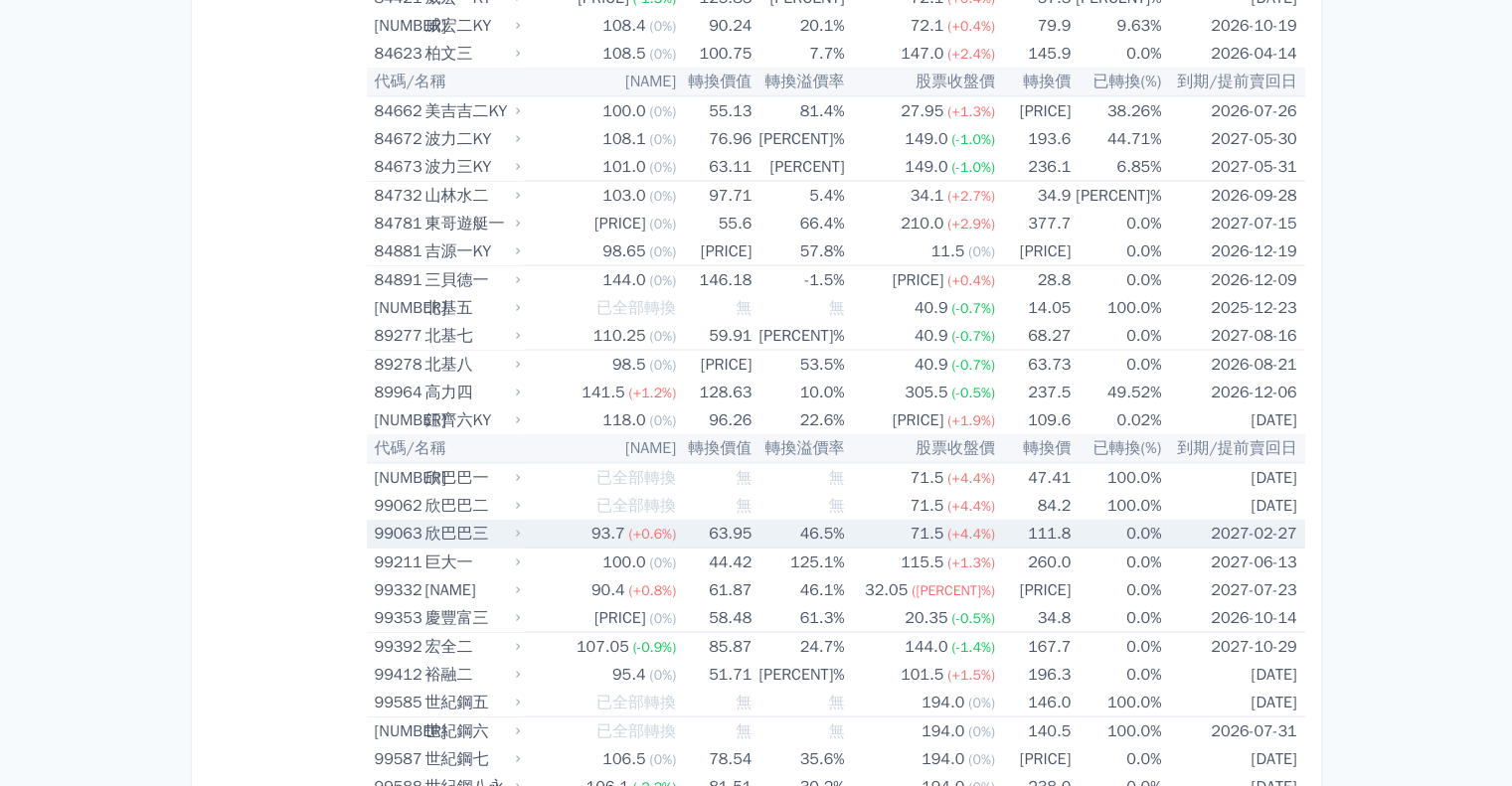 scroll, scrollTop: 11479, scrollLeft: 0, axis: vertical 